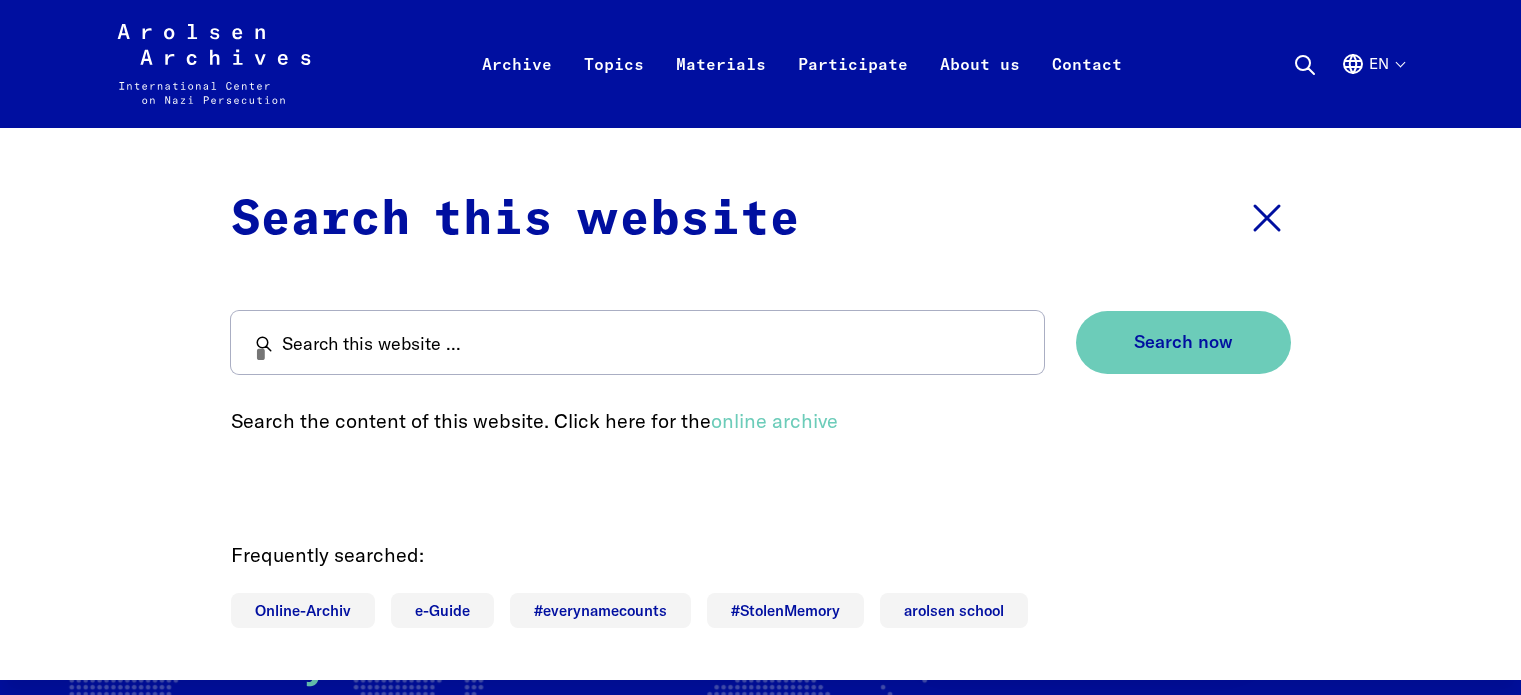 scroll, scrollTop: 0, scrollLeft: 0, axis: both 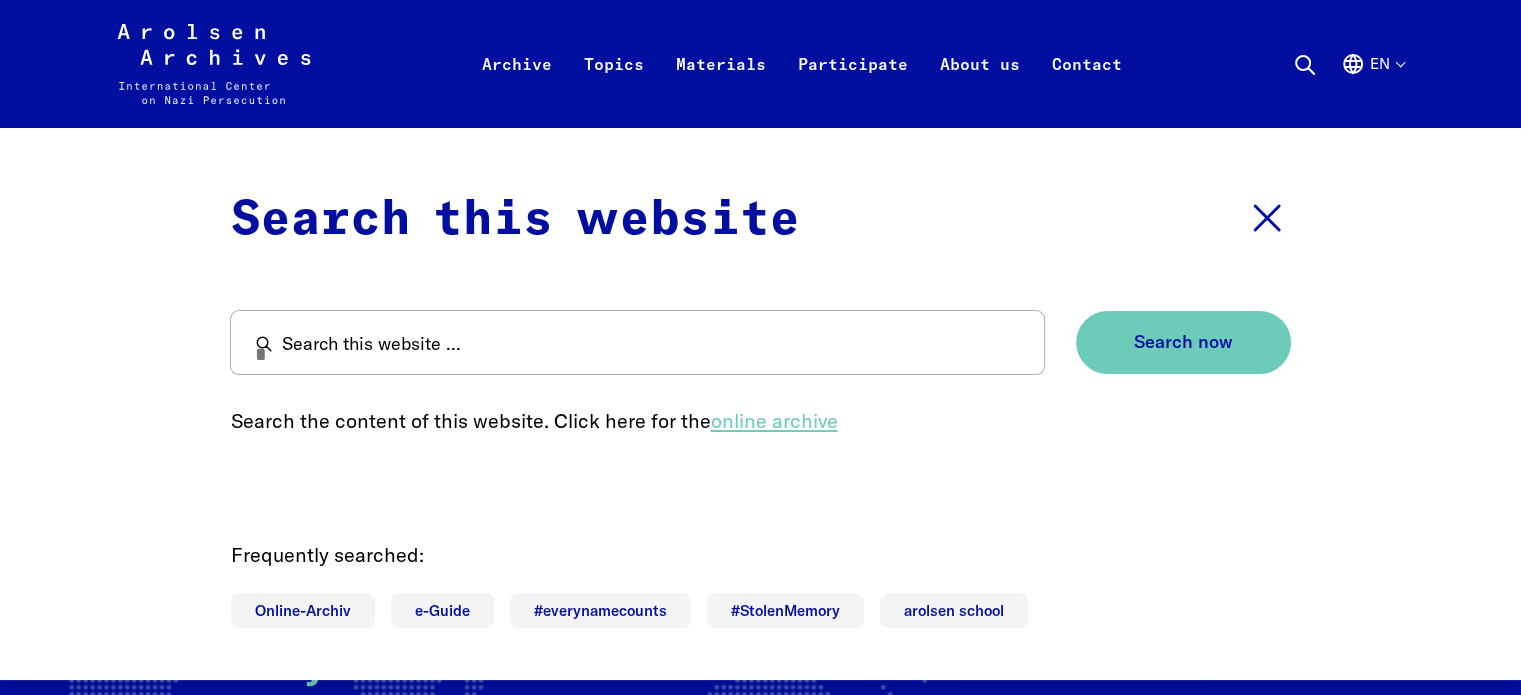 click on "online archive" at bounding box center [774, 420] 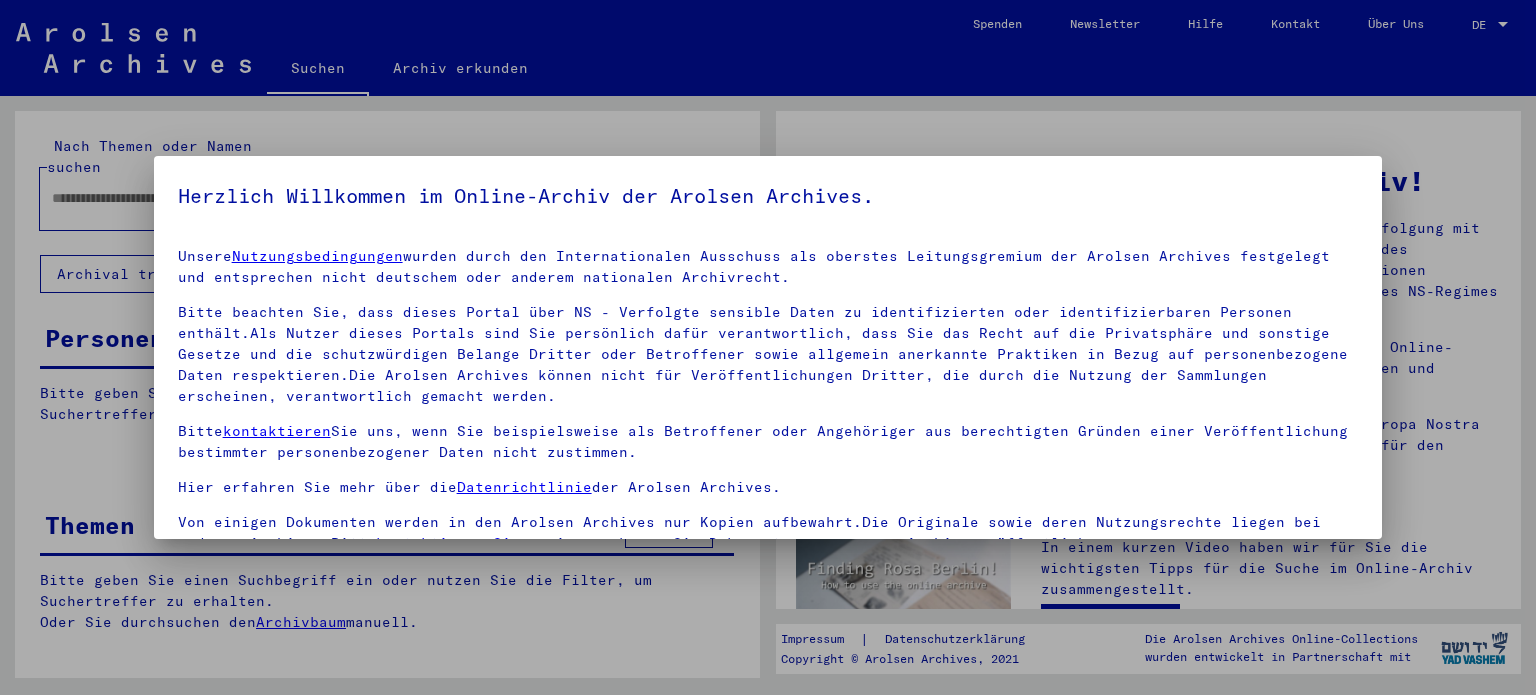 scroll, scrollTop: 0, scrollLeft: 0, axis: both 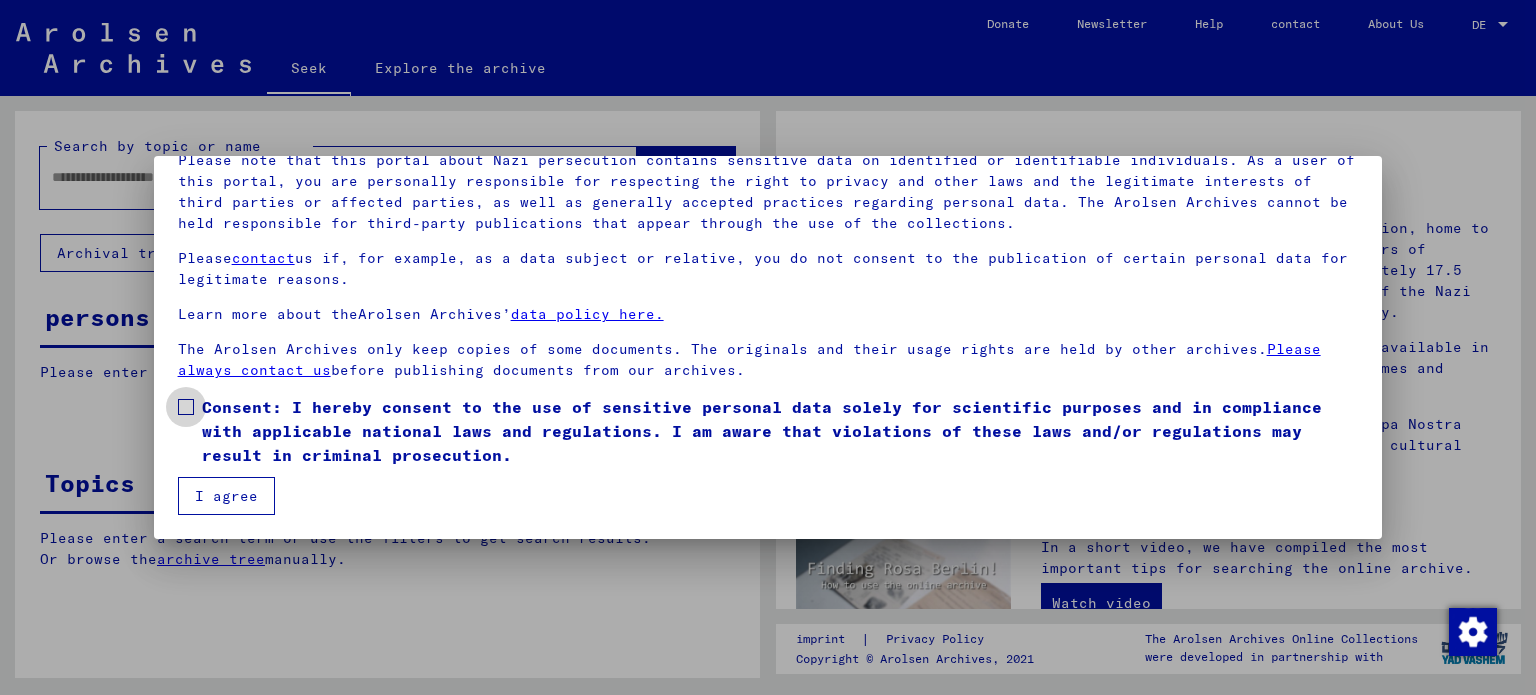 click on "Consent: I hereby consent to the use of sensitive personal data solely for scientific purposes and in compliance with applicable national laws and regulations. I am aware that violations of these laws and/or regulations may result in criminal prosecution." at bounding box center [780, 431] 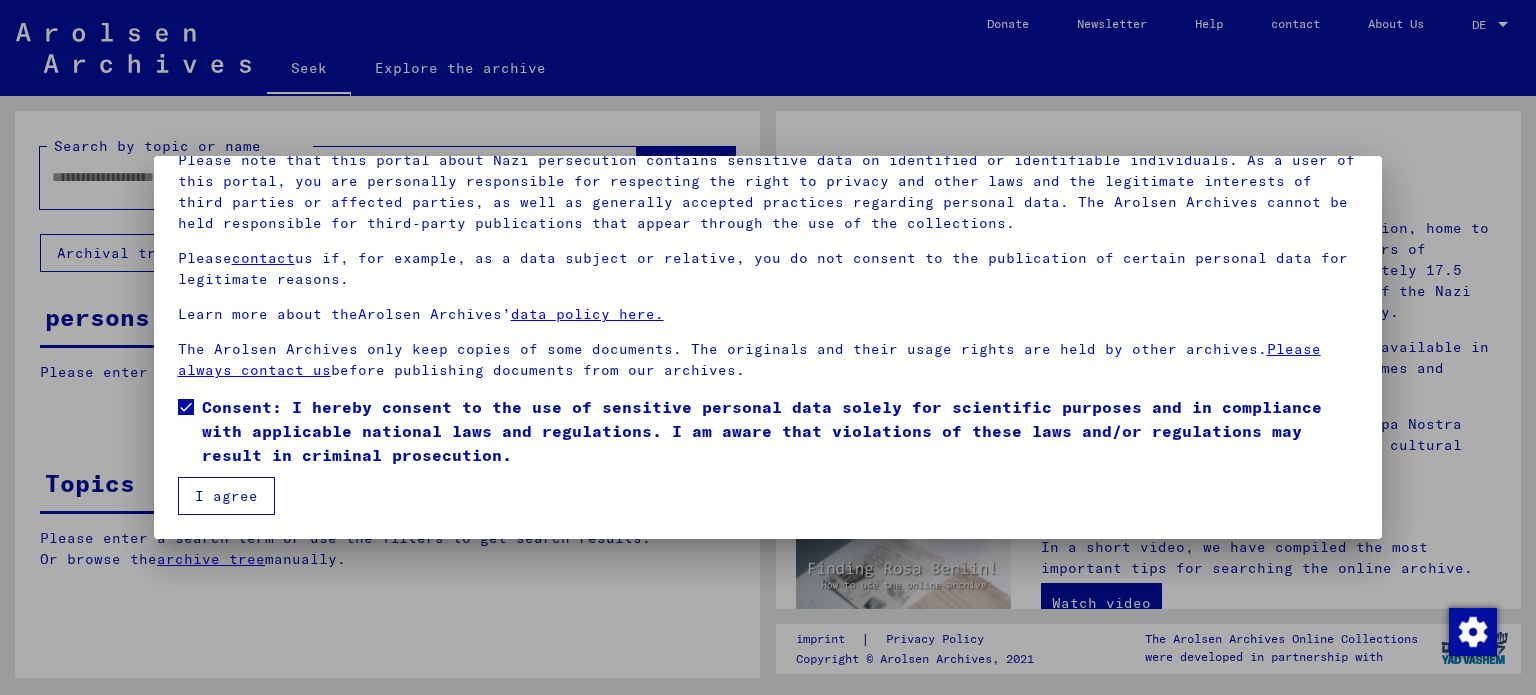 click on "I agree" at bounding box center (226, 496) 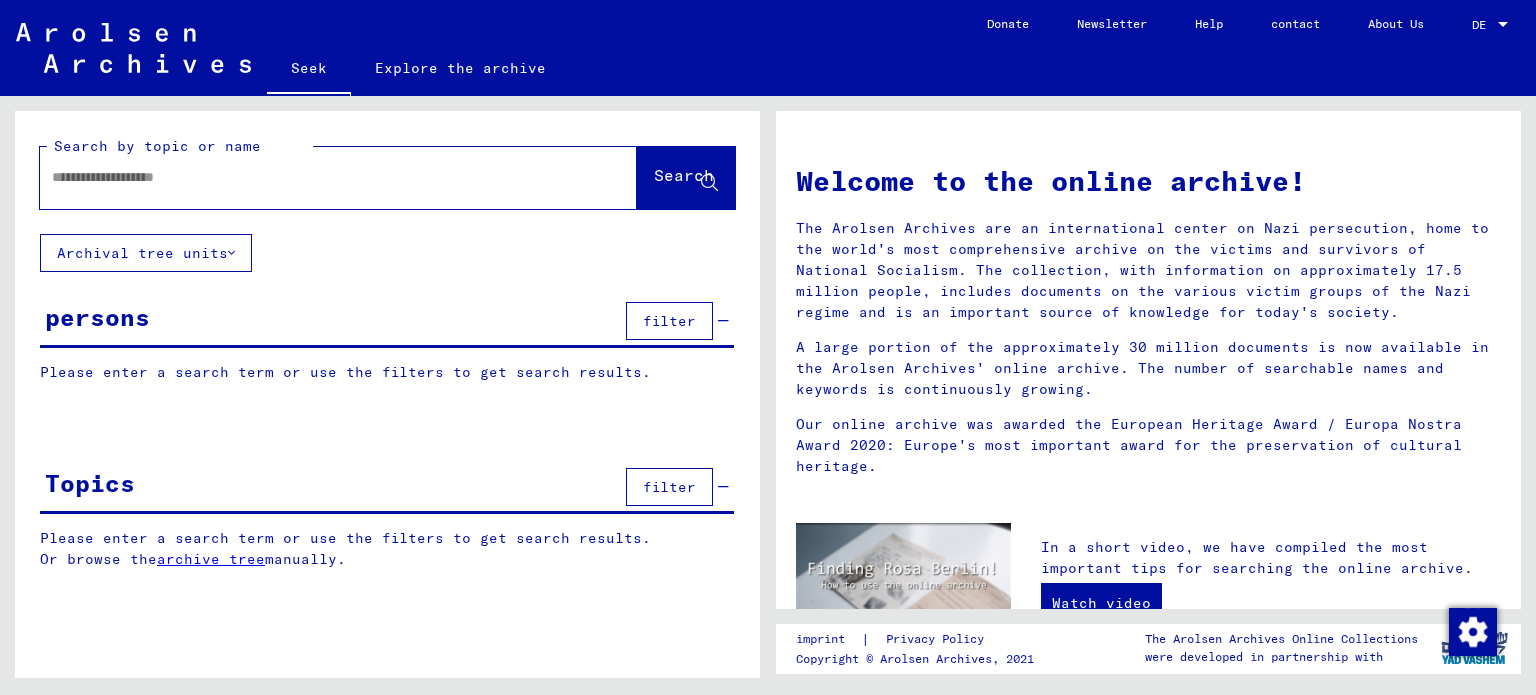 click at bounding box center [314, 177] 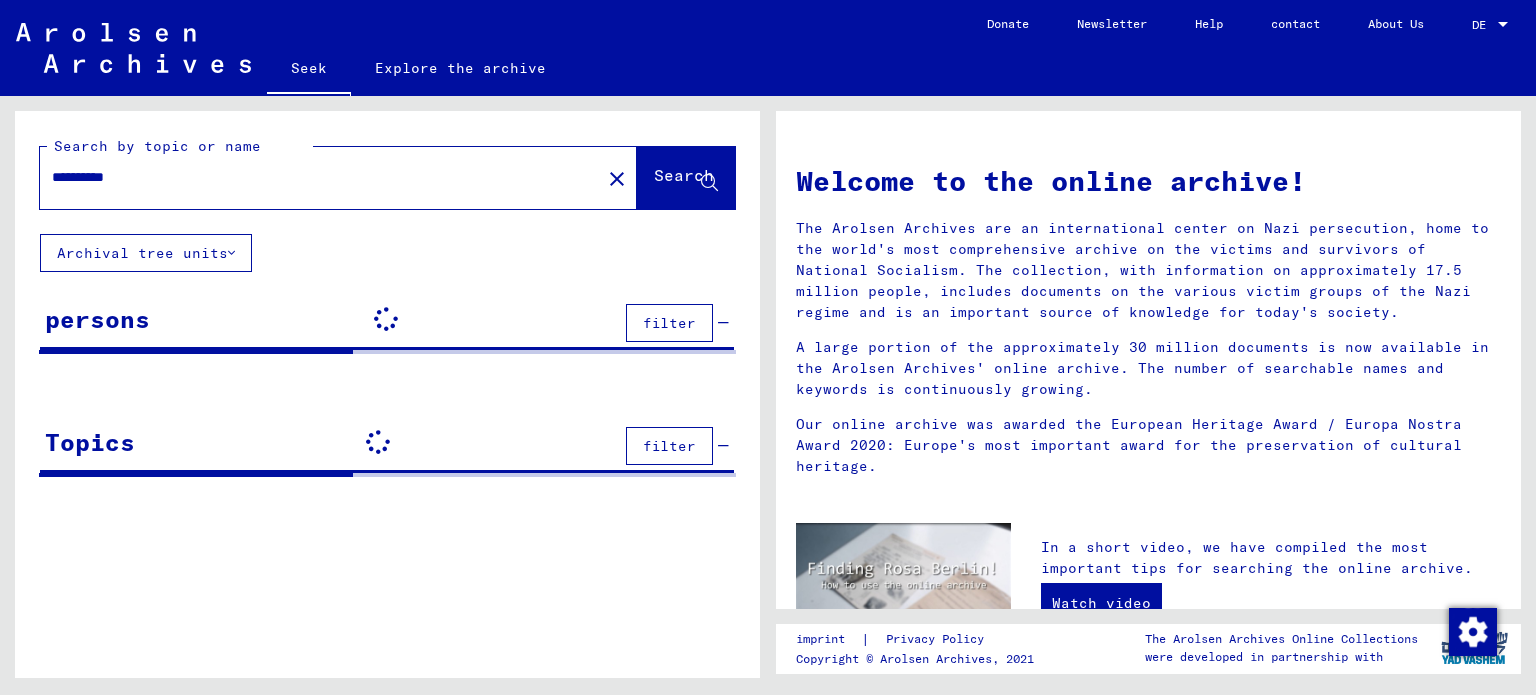 click on "Search" 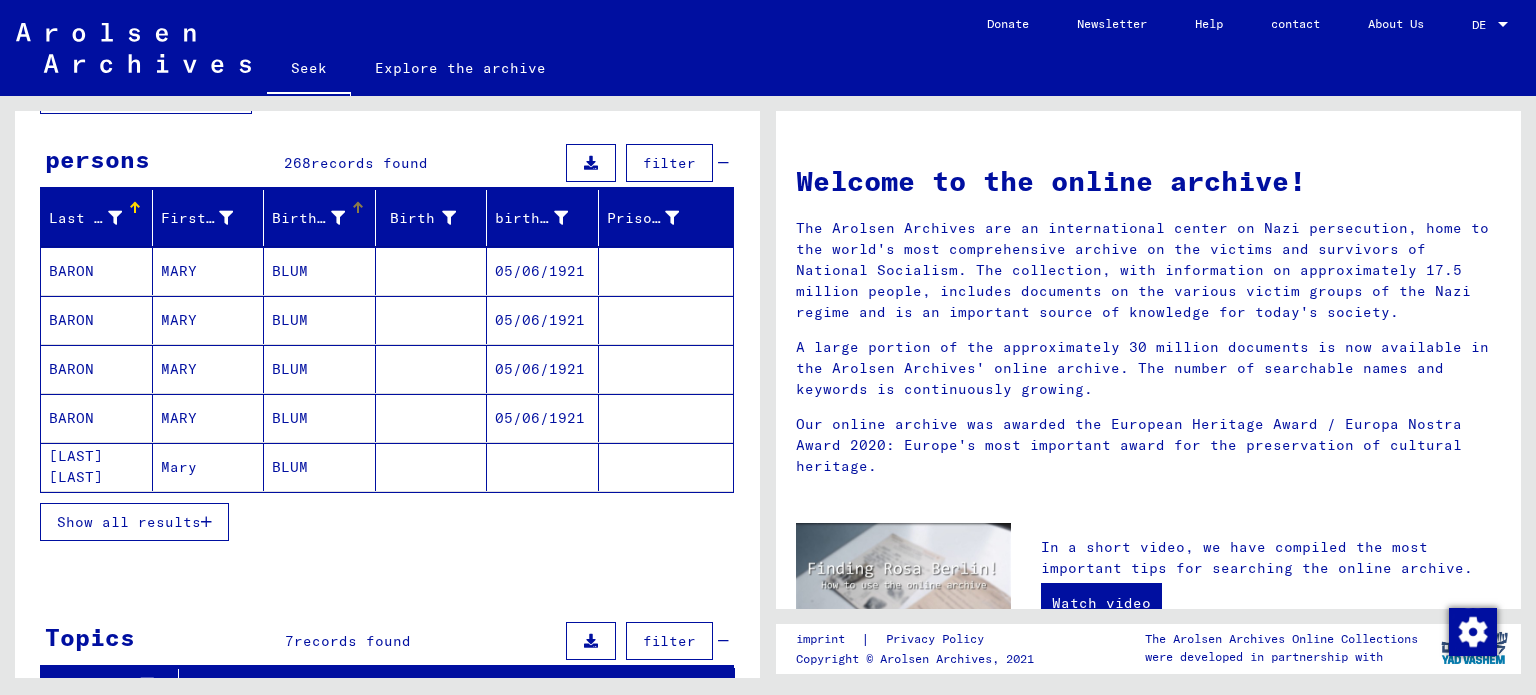 scroll, scrollTop: 160, scrollLeft: 0, axis: vertical 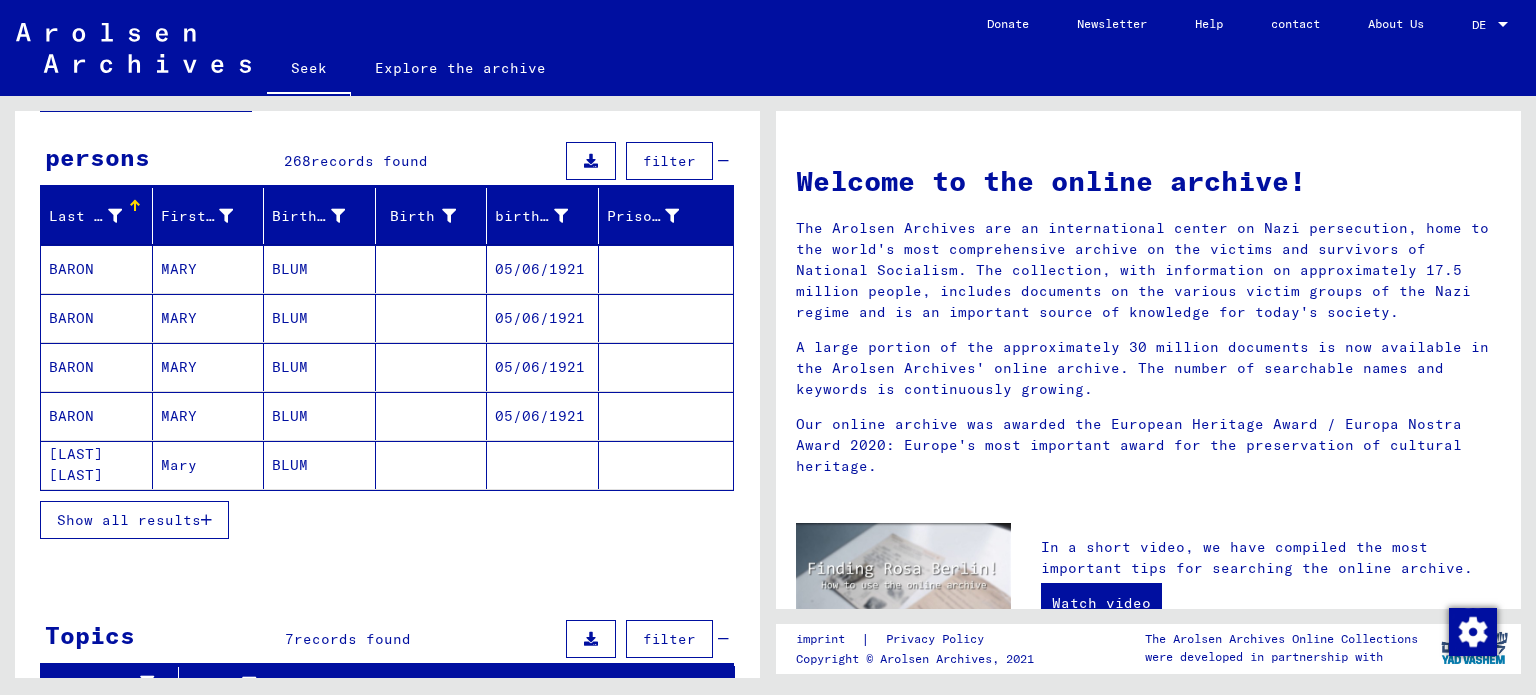 click on "Show all results" at bounding box center [129, 520] 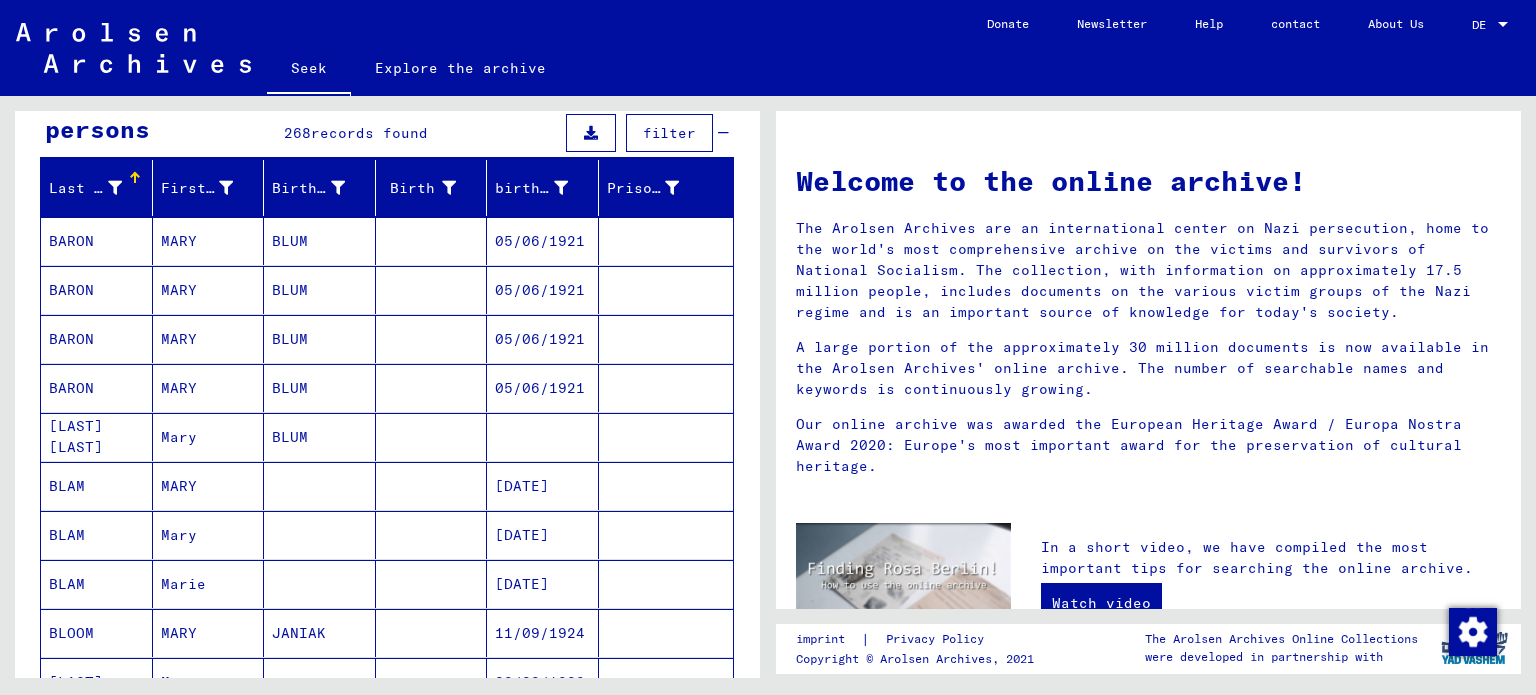 scroll, scrollTop: 0, scrollLeft: 0, axis: both 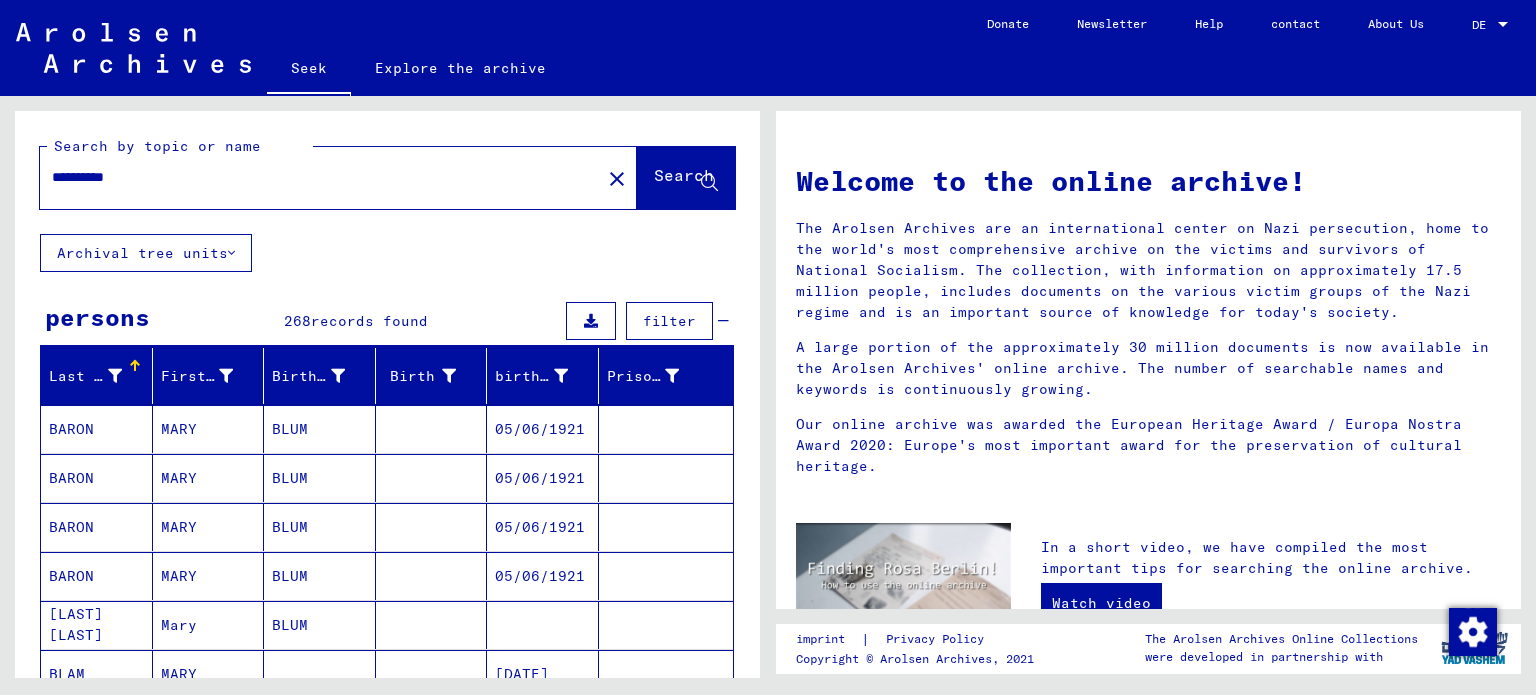 click on "**********" at bounding box center (314, 177) 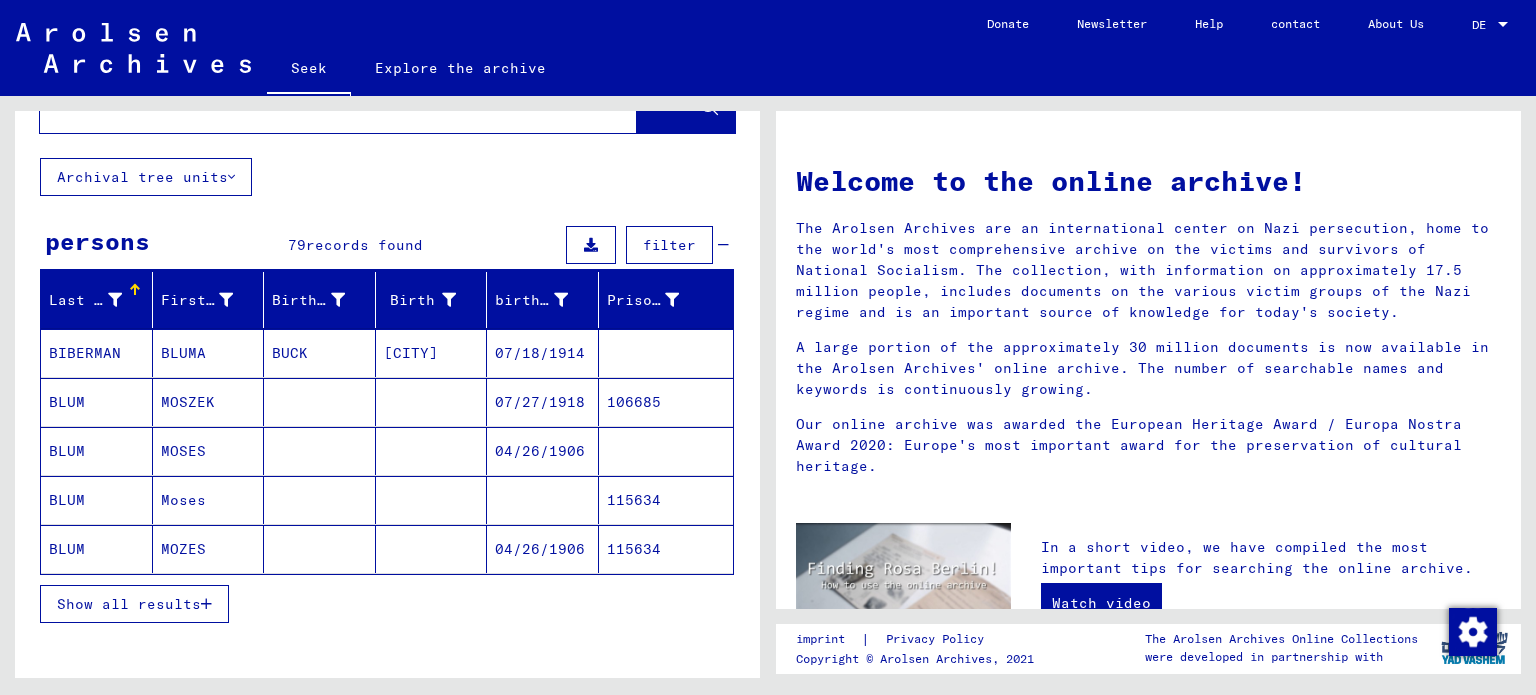 scroll, scrollTop: 80, scrollLeft: 0, axis: vertical 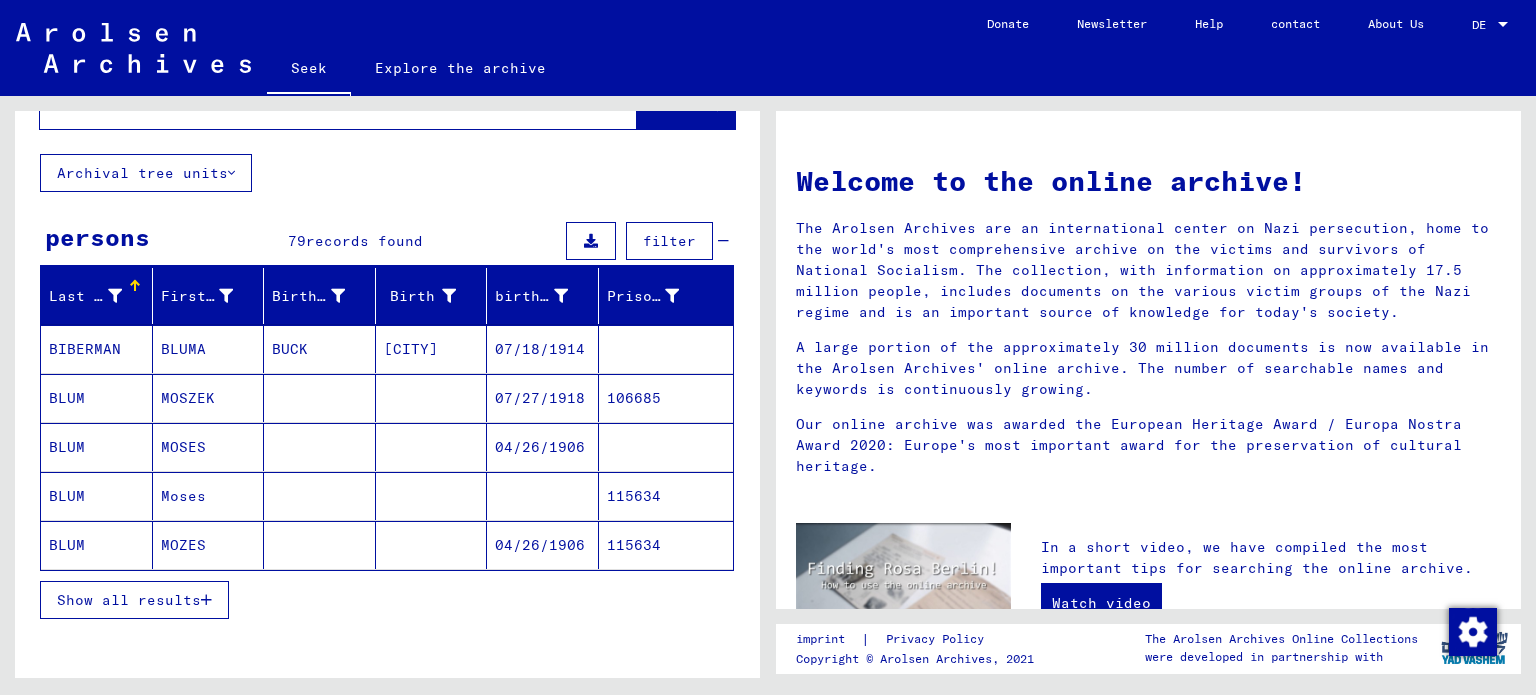 click on "Show all results" at bounding box center (134, 600) 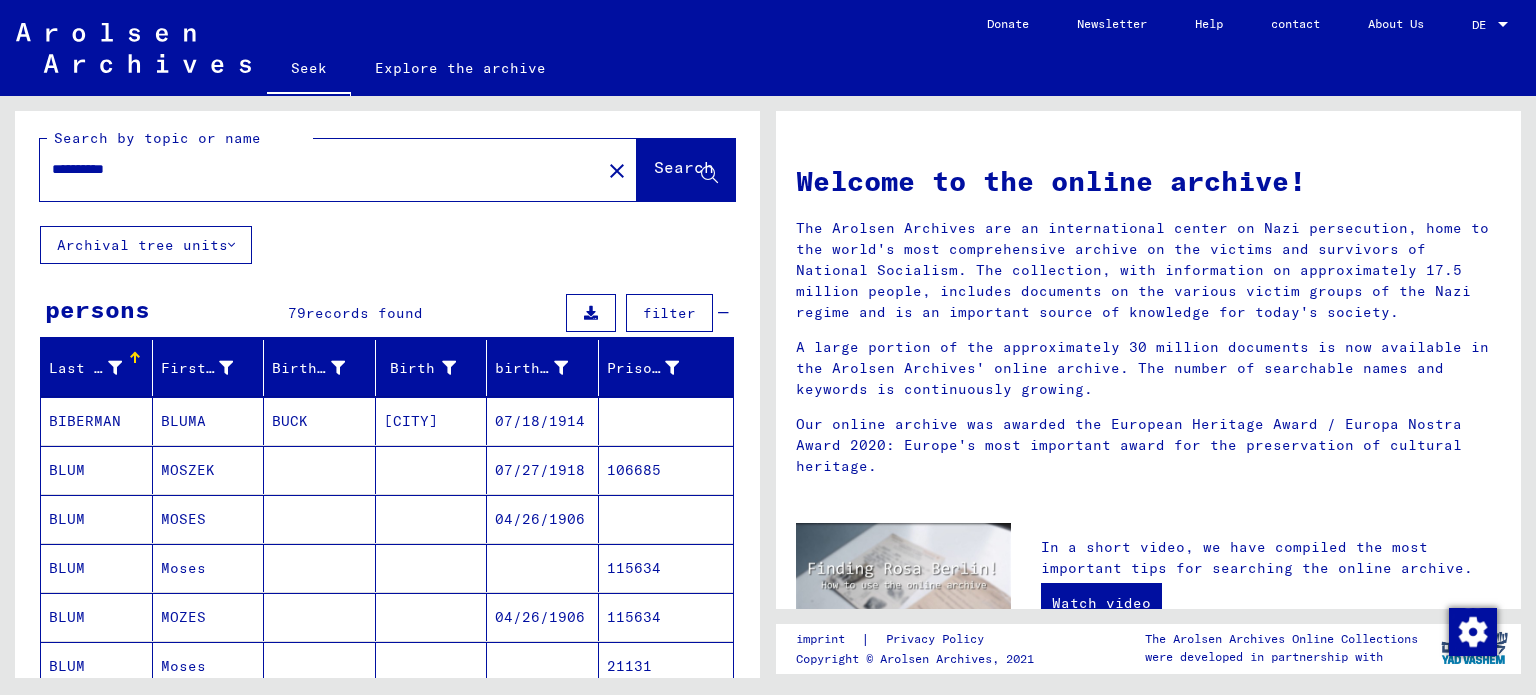 scroll, scrollTop: 0, scrollLeft: 0, axis: both 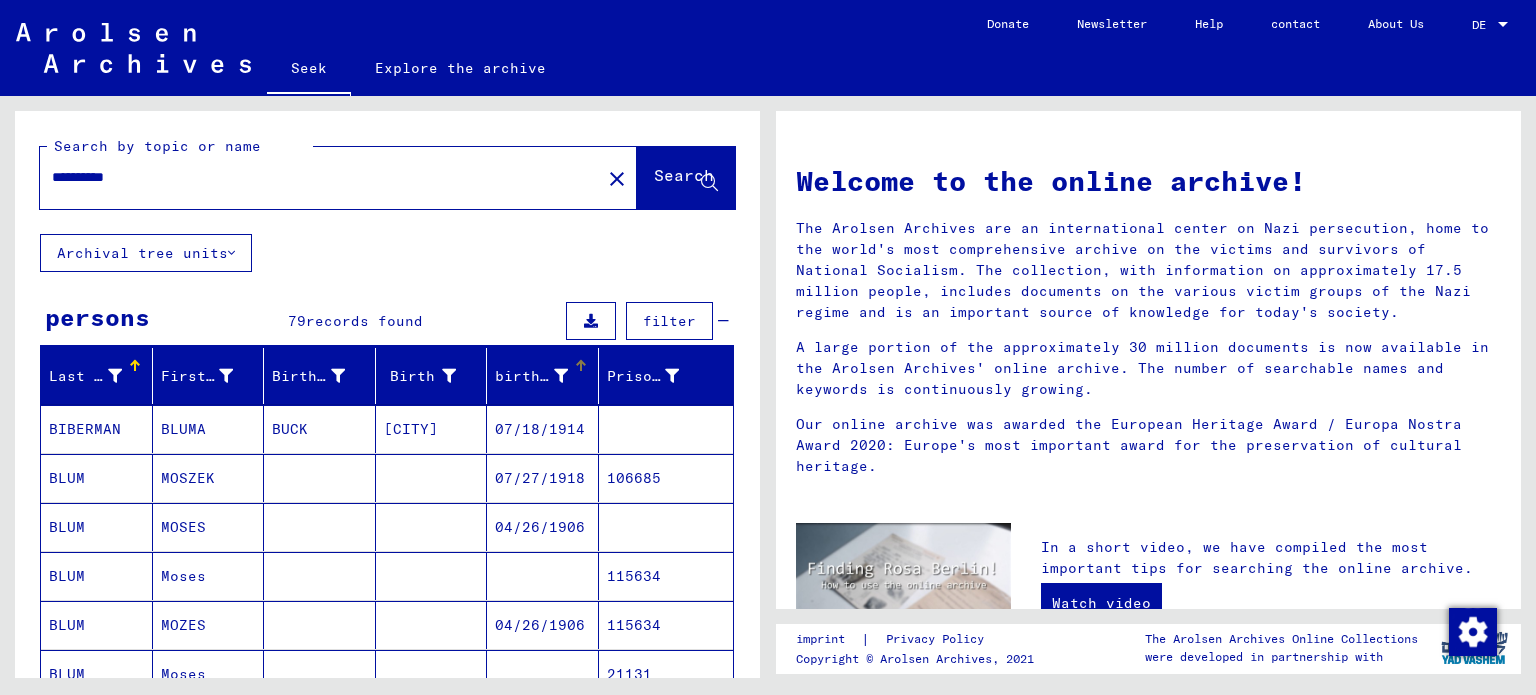 click on "birth date" at bounding box center (531, 376) 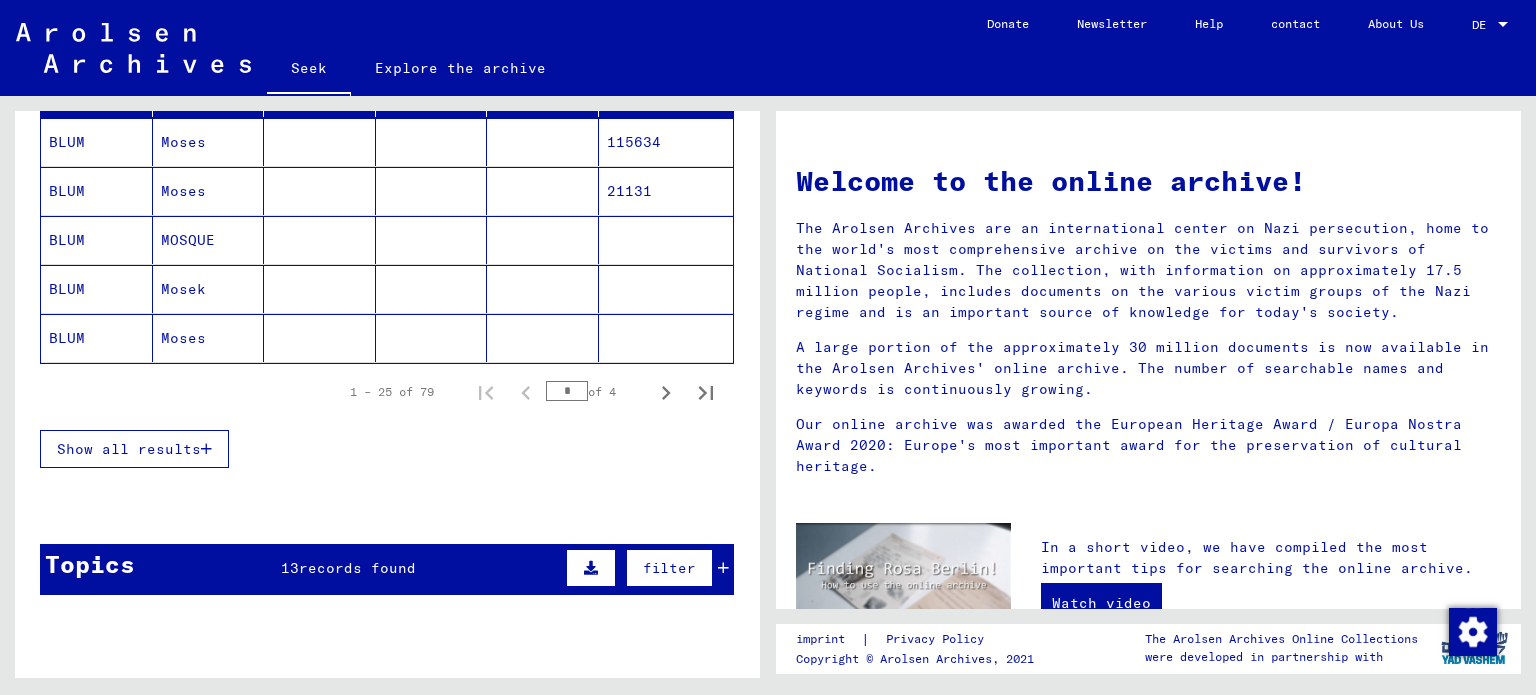 scroll, scrollTop: 288, scrollLeft: 0, axis: vertical 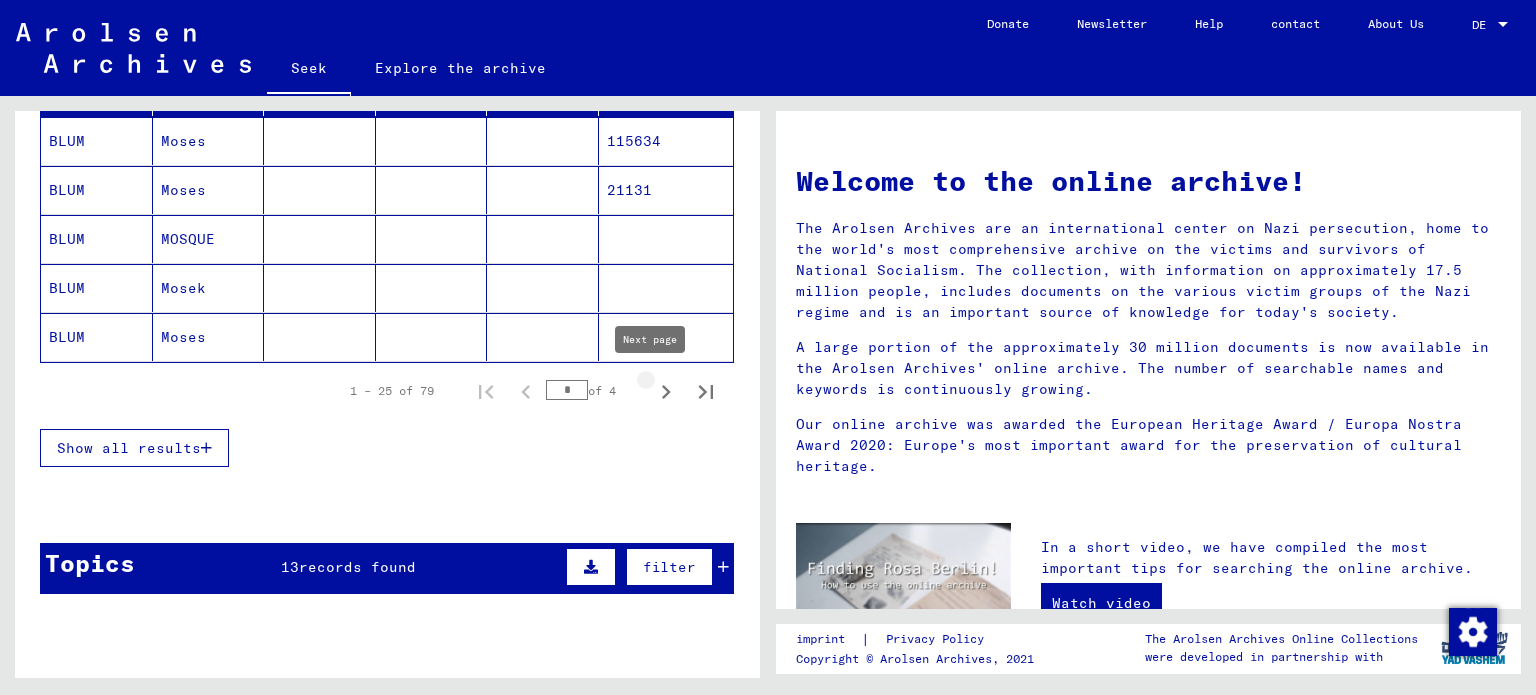 click 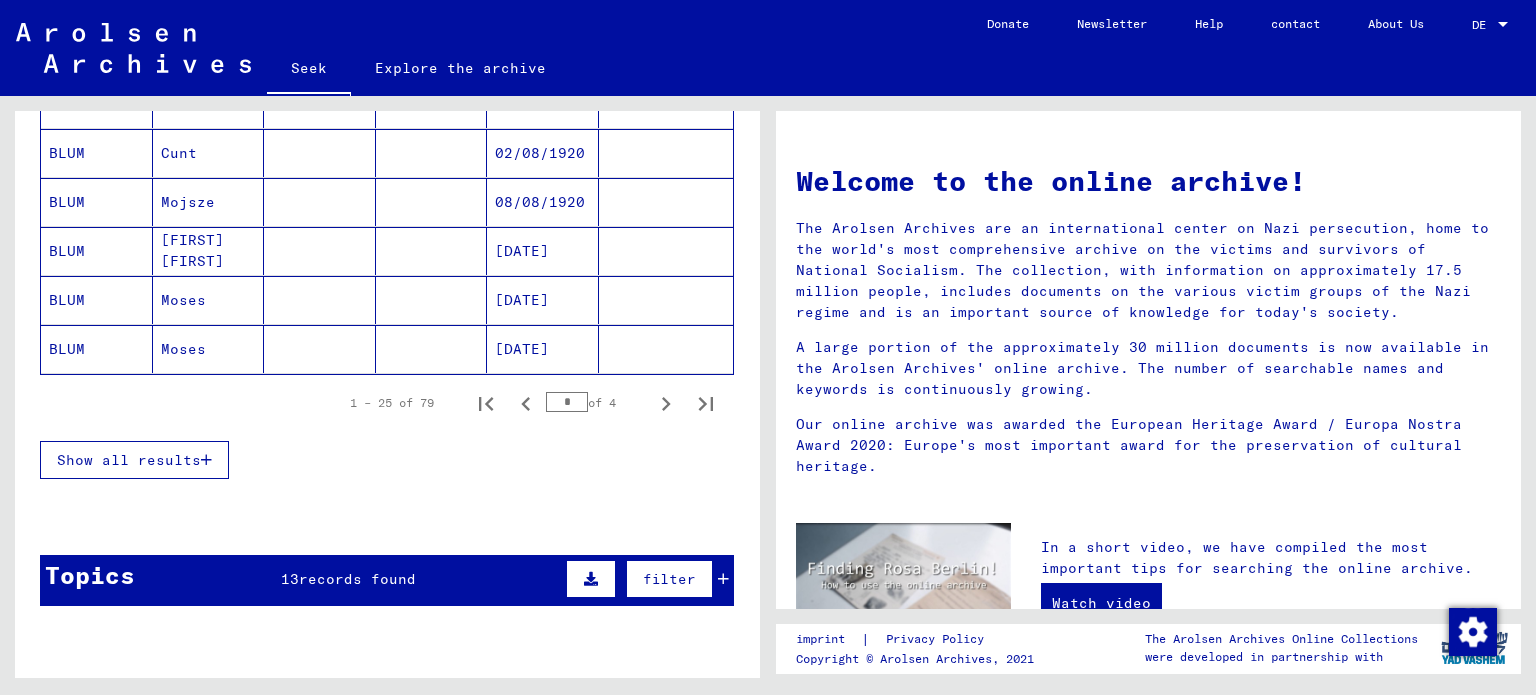 scroll, scrollTop: 1259, scrollLeft: 0, axis: vertical 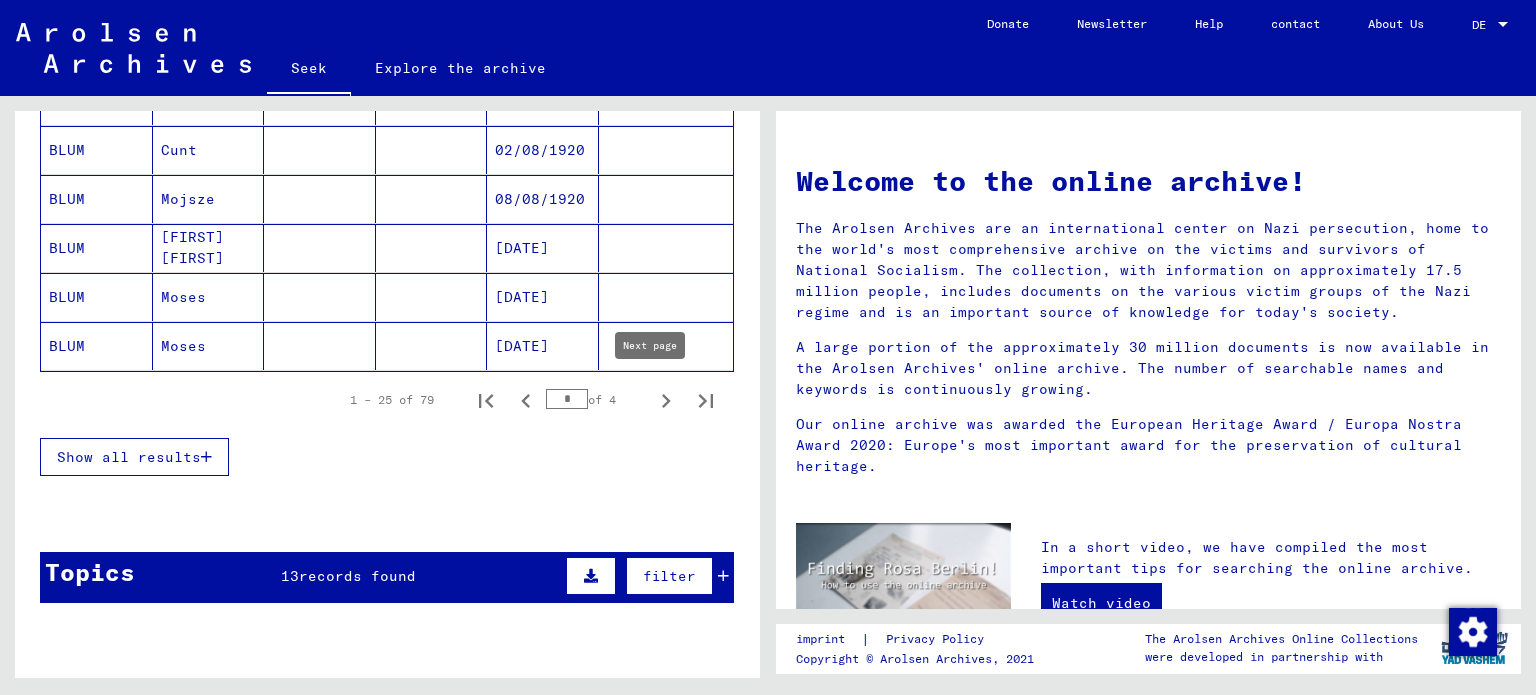 click 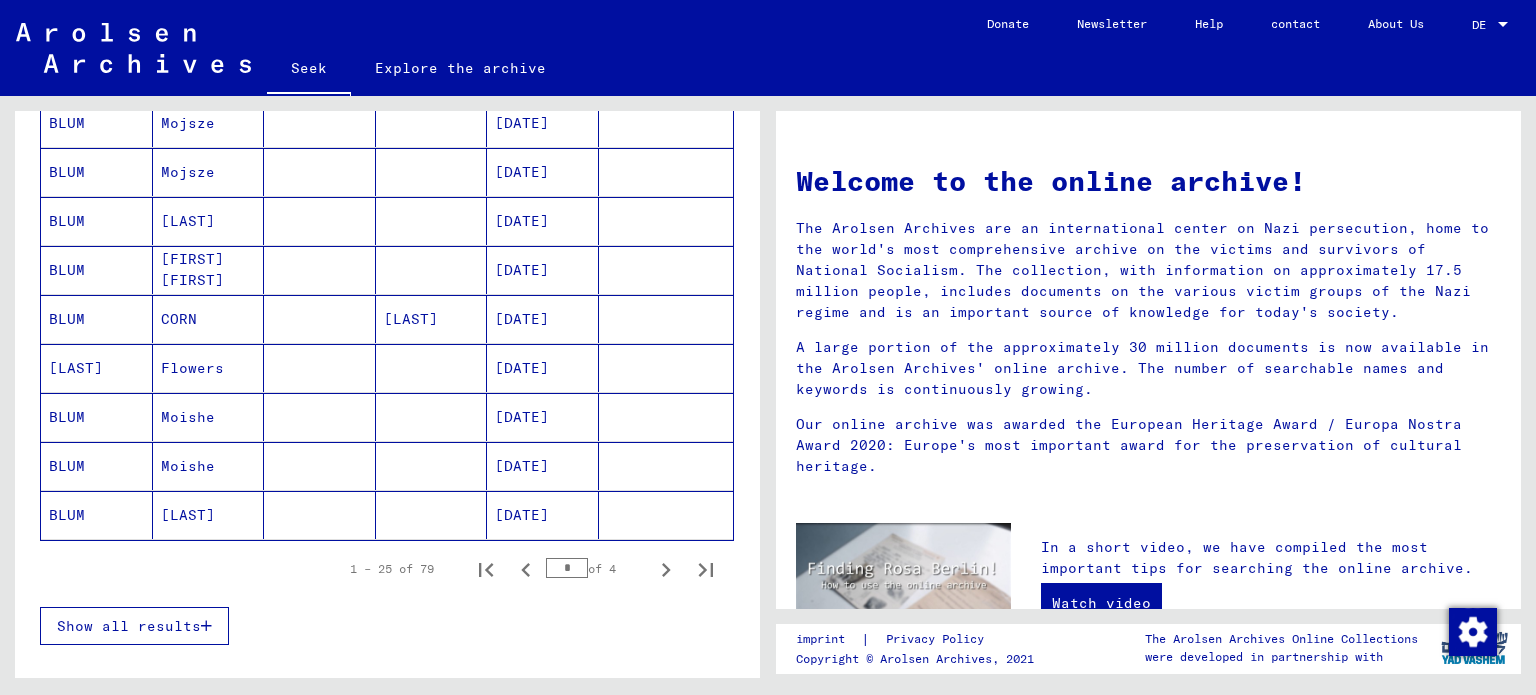 scroll, scrollTop: 1075, scrollLeft: 0, axis: vertical 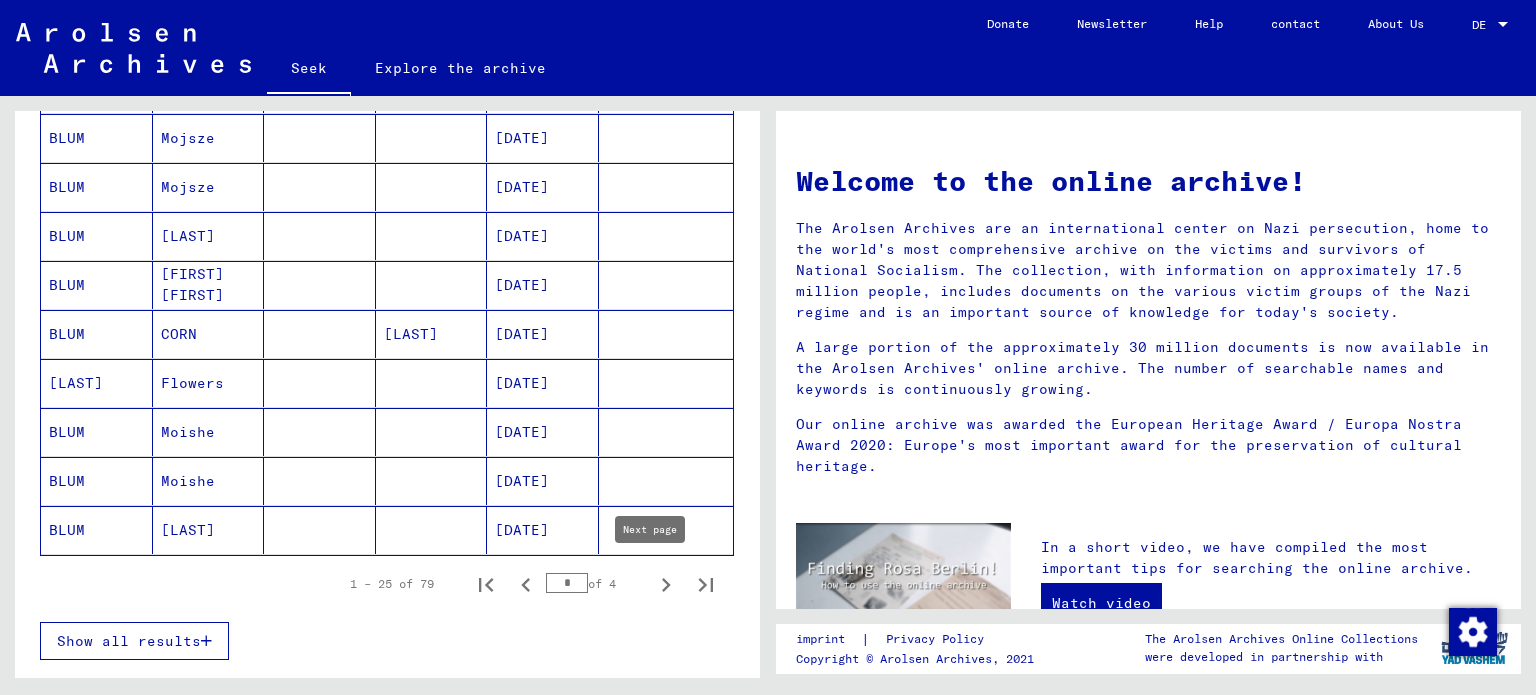 click 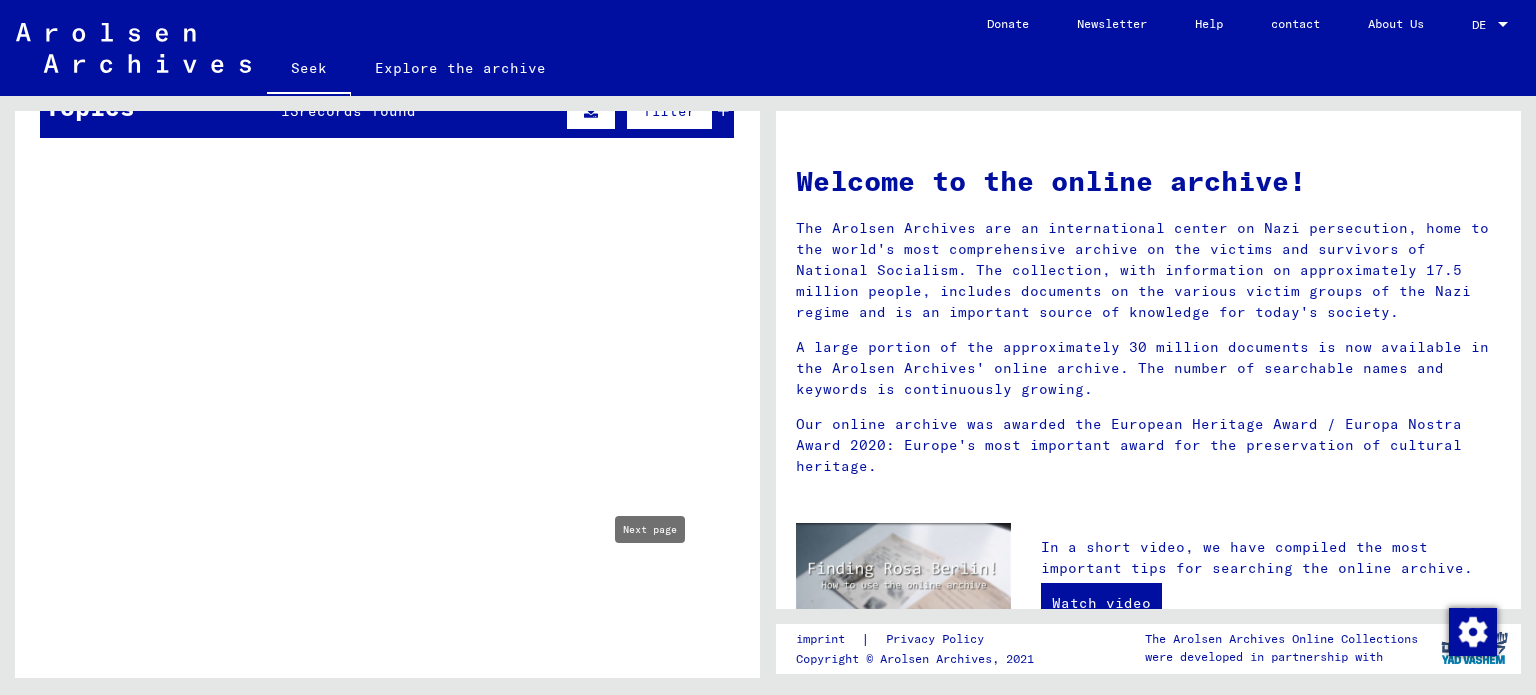 scroll, scrollTop: 688, scrollLeft: 0, axis: vertical 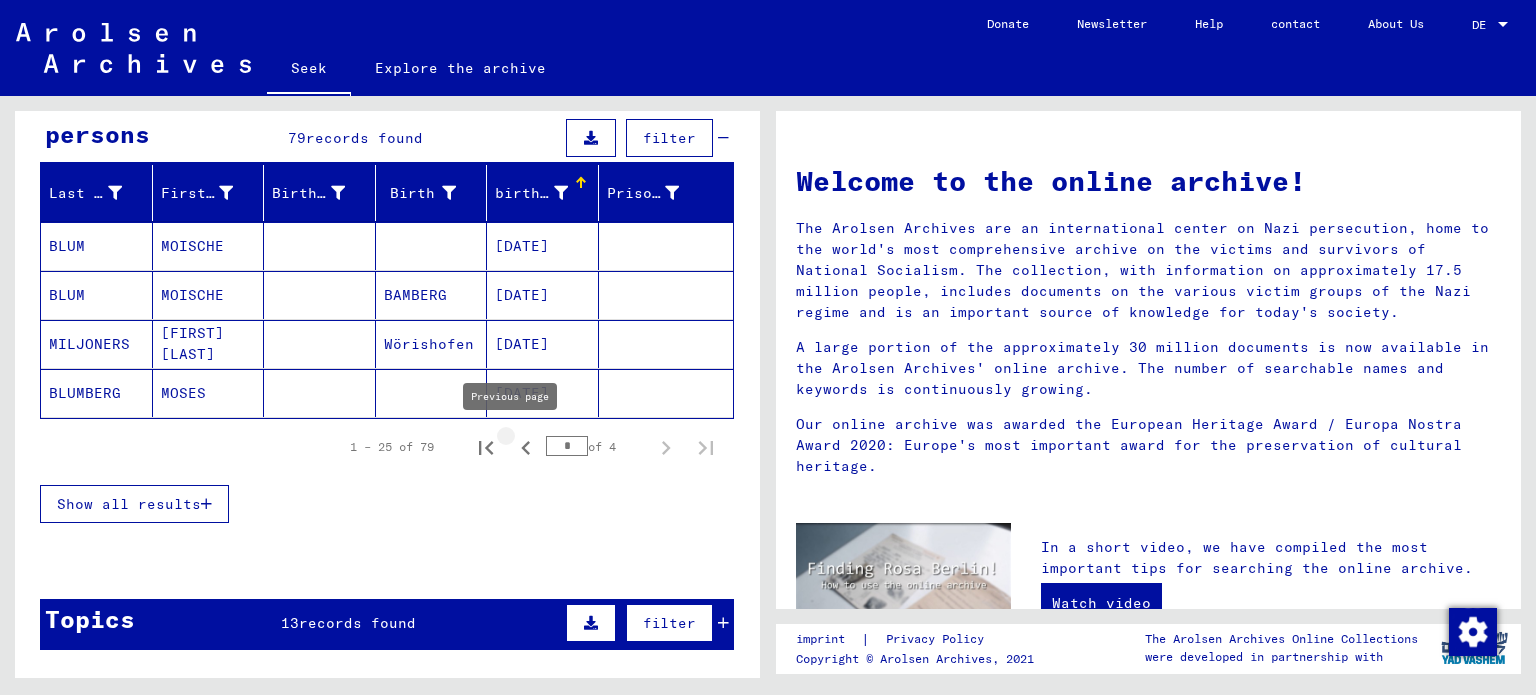 click 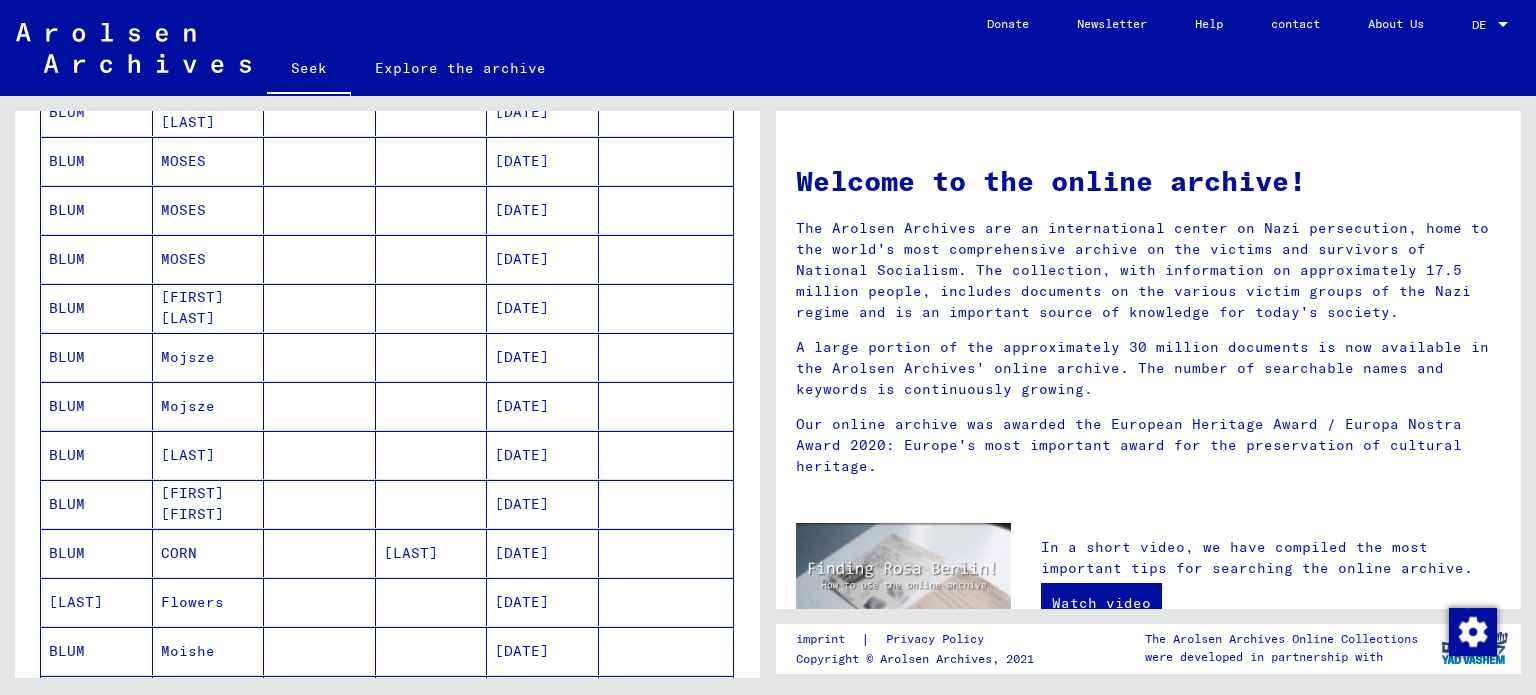 scroll, scrollTop: 863, scrollLeft: 0, axis: vertical 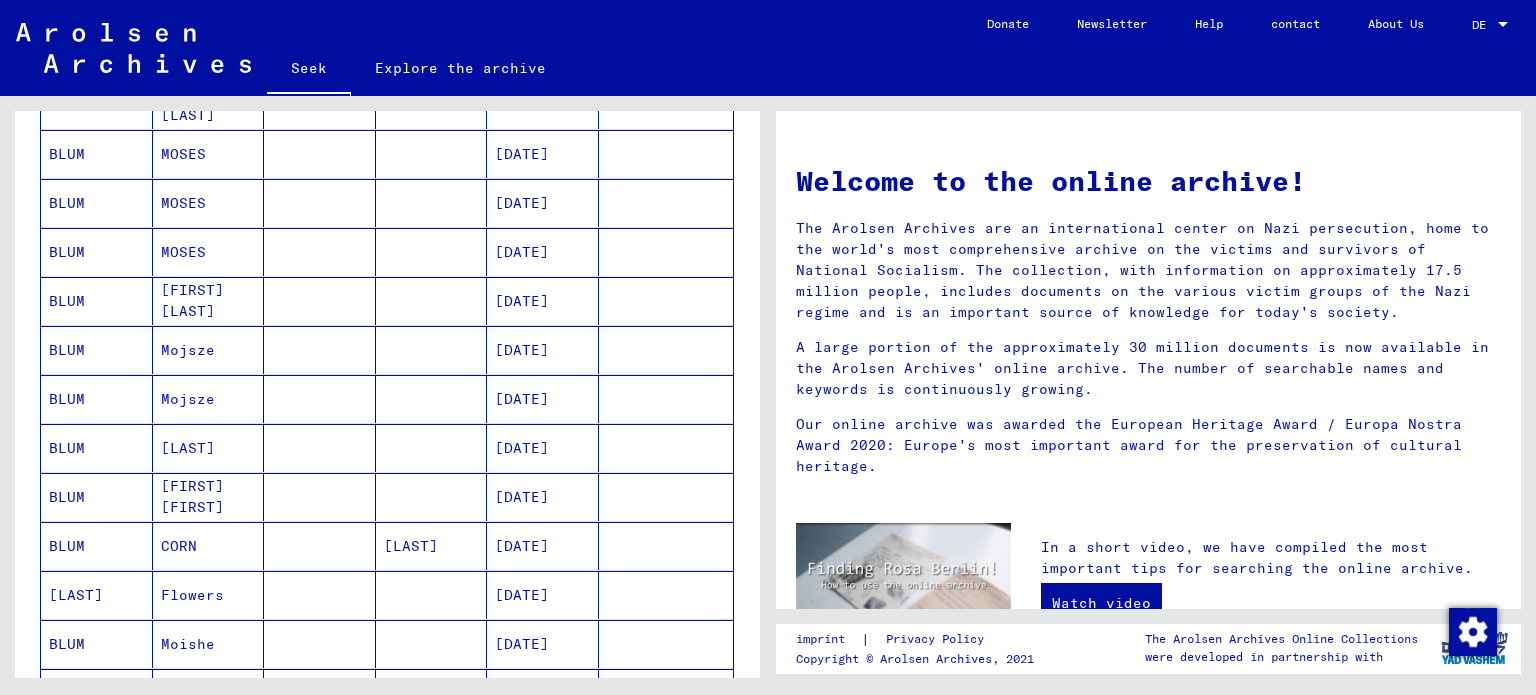 click on "Mojsze" at bounding box center (188, 448) 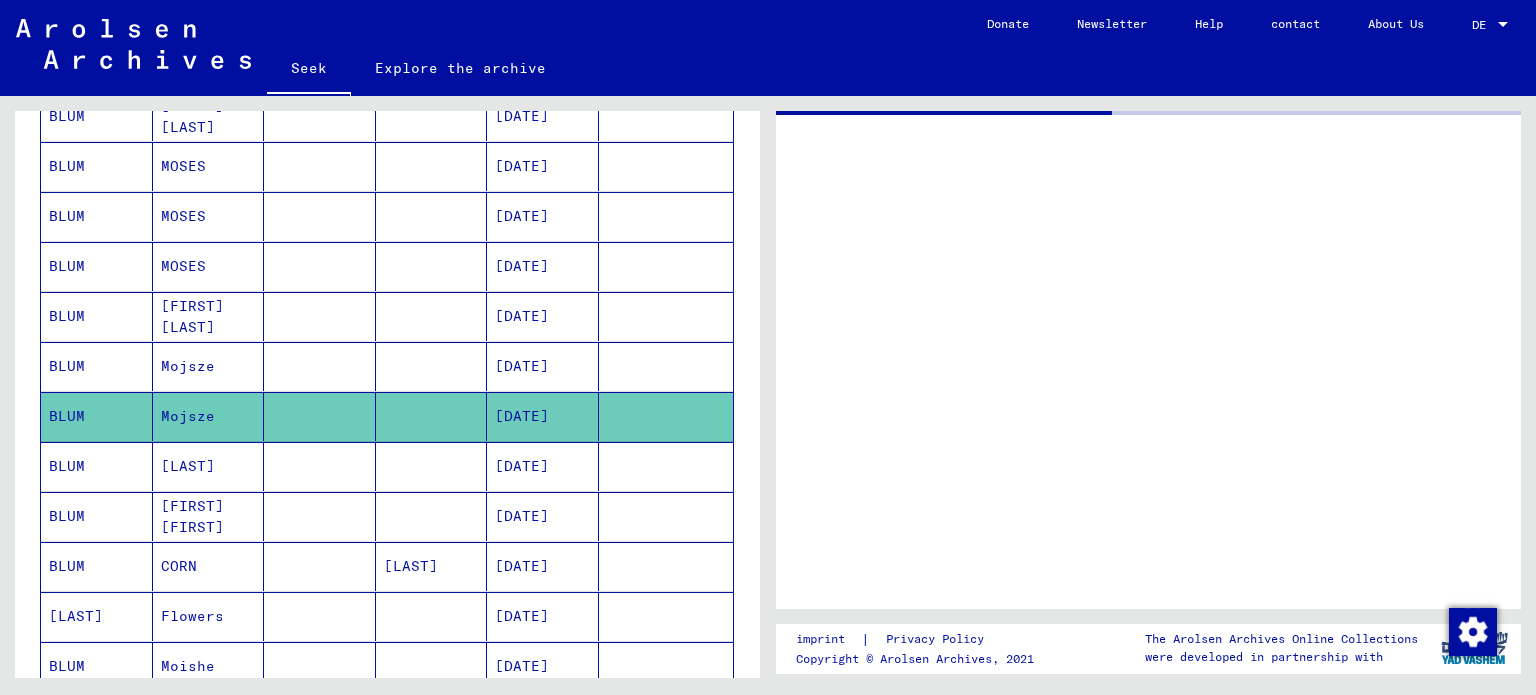 scroll, scrollTop: 872, scrollLeft: 0, axis: vertical 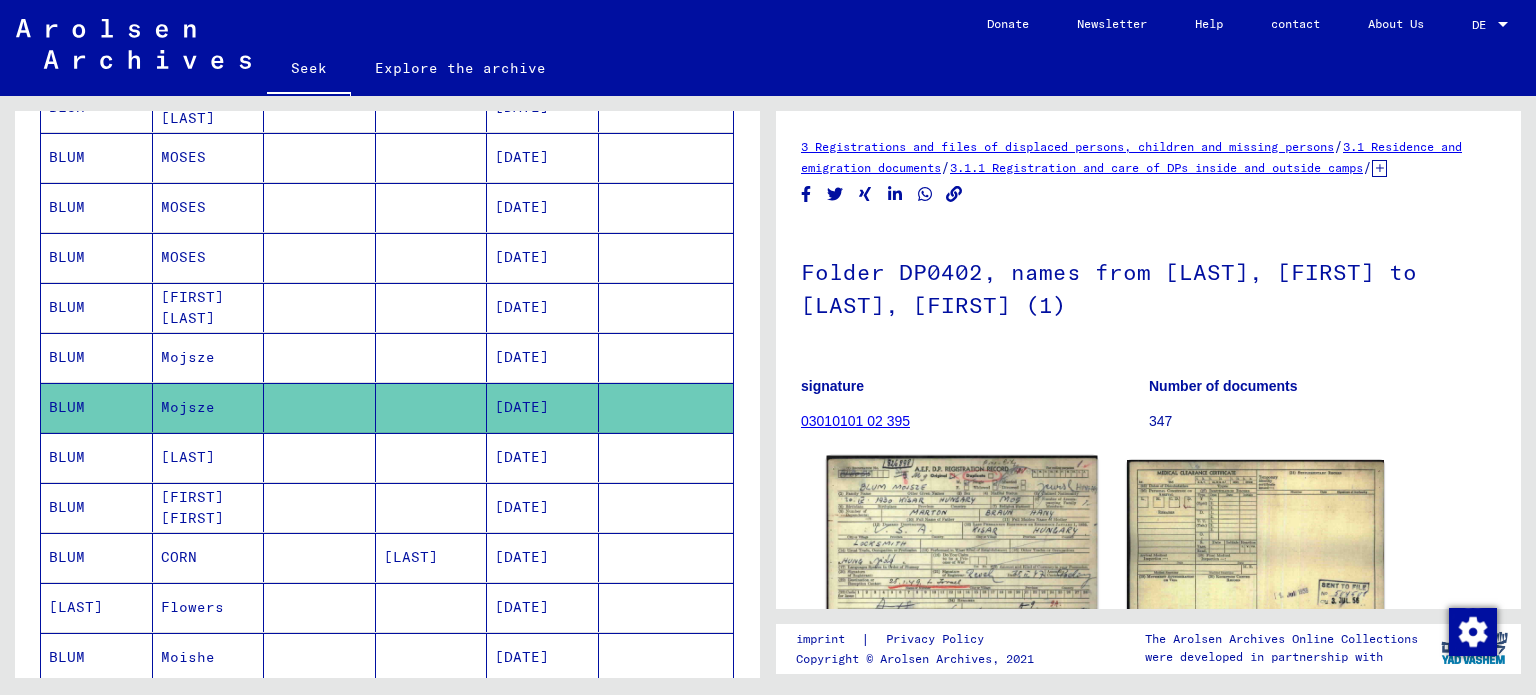 click 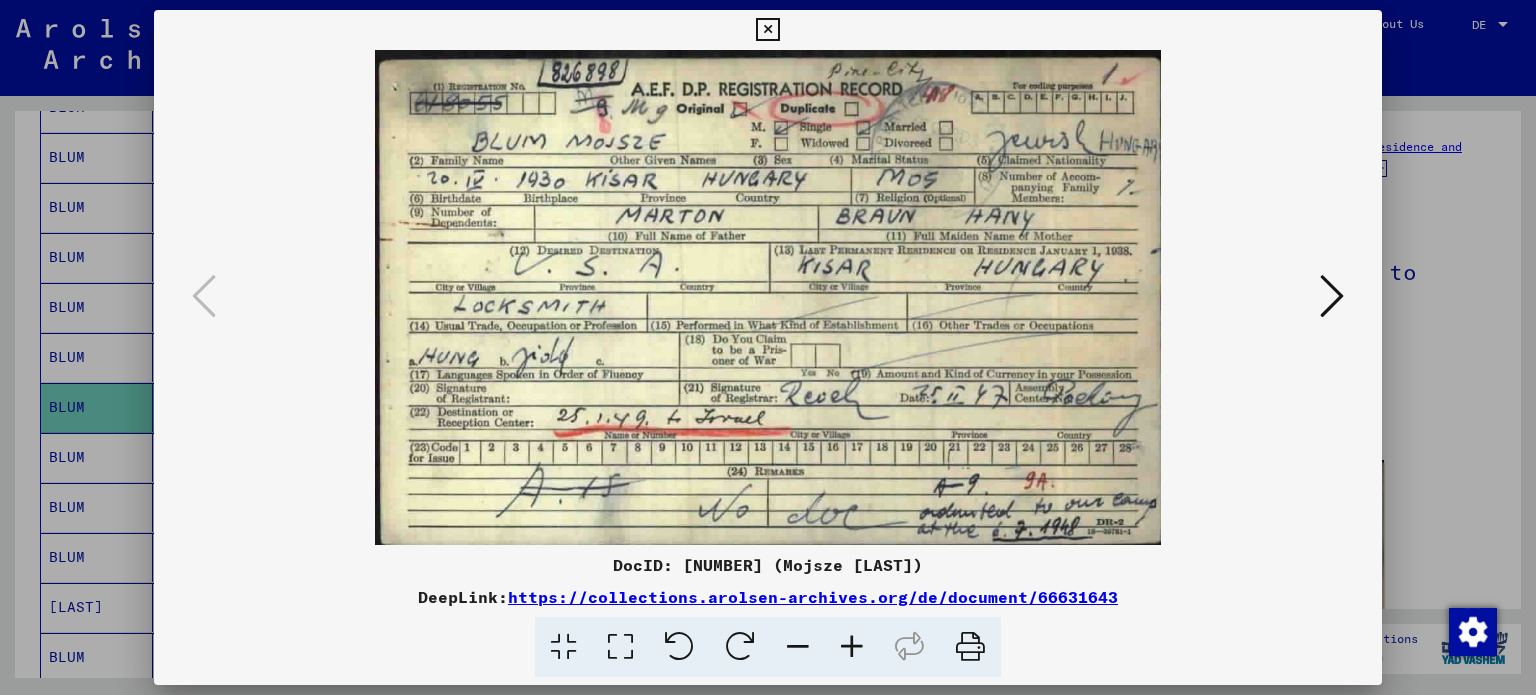 type 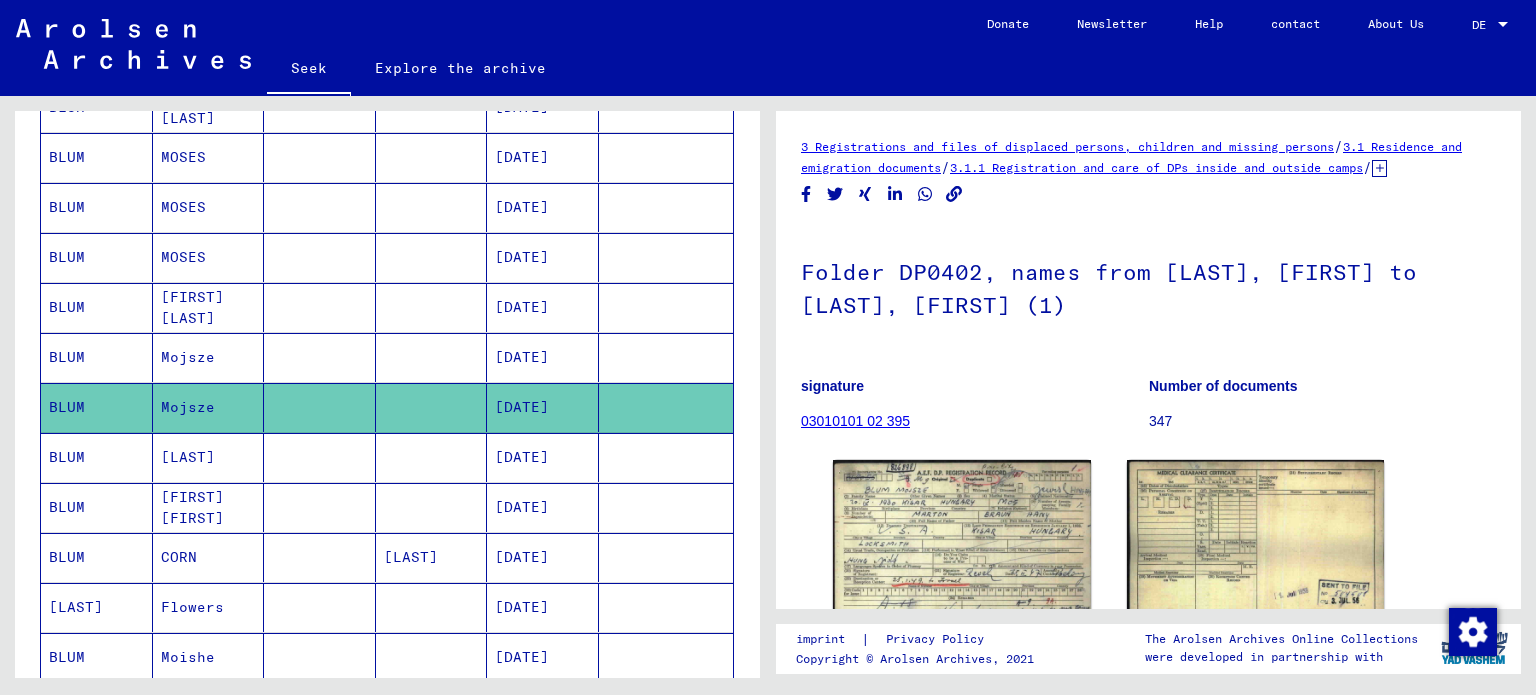 click on "MOSES" at bounding box center [192, 307] 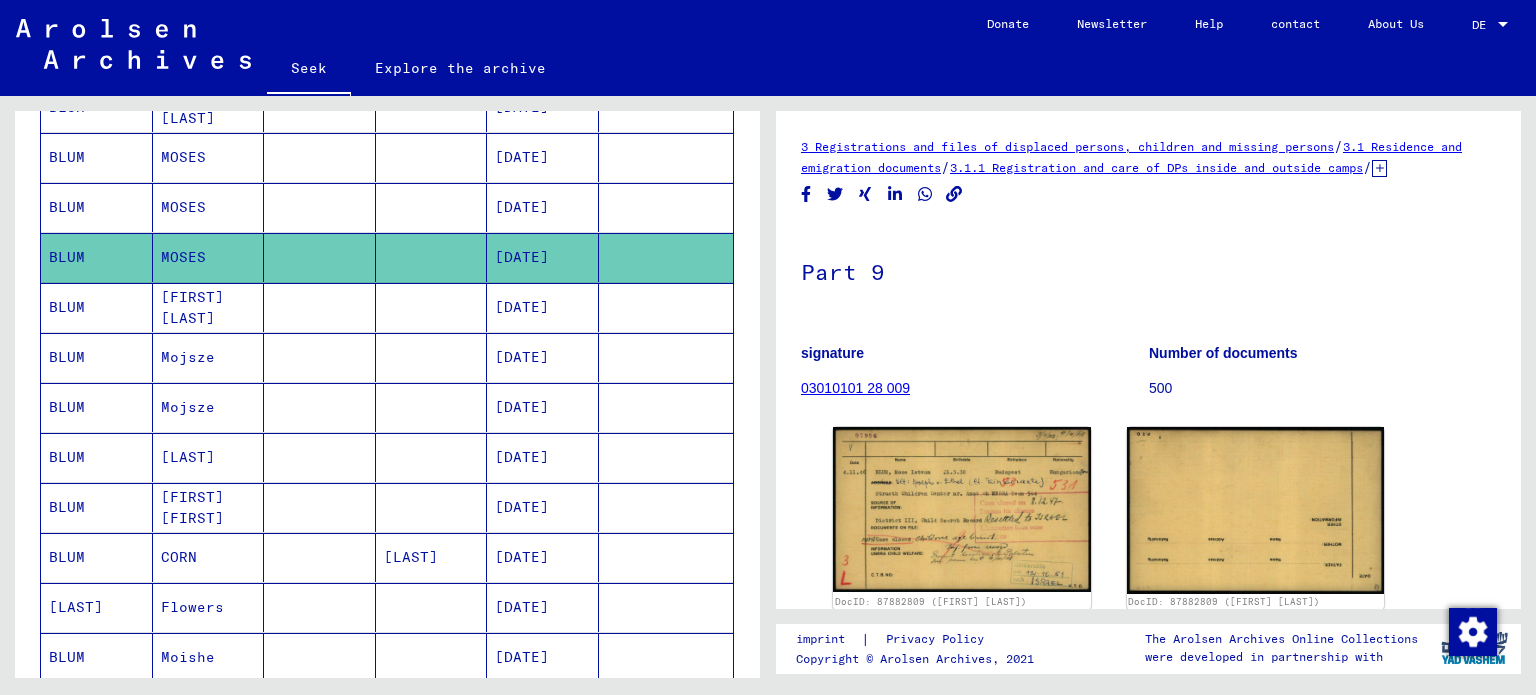 scroll, scrollTop: 0, scrollLeft: 0, axis: both 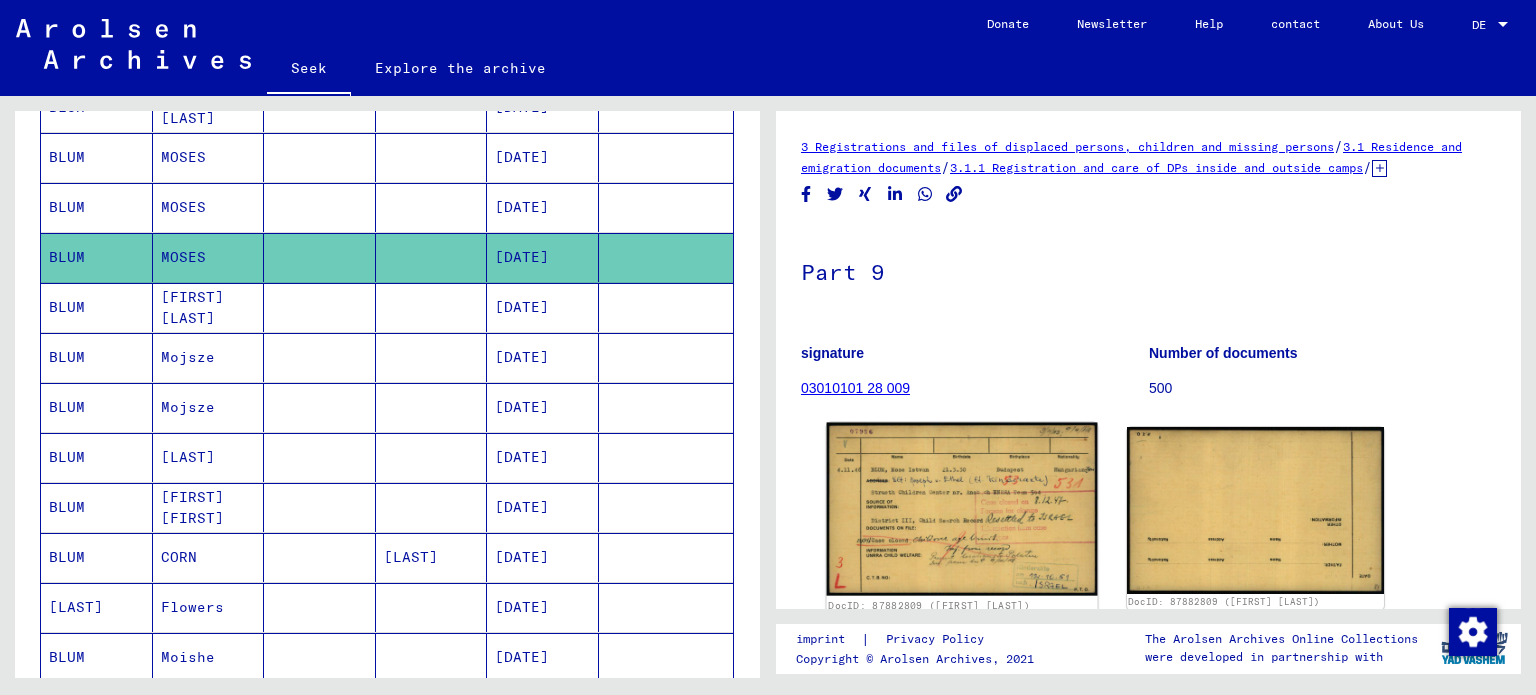 click 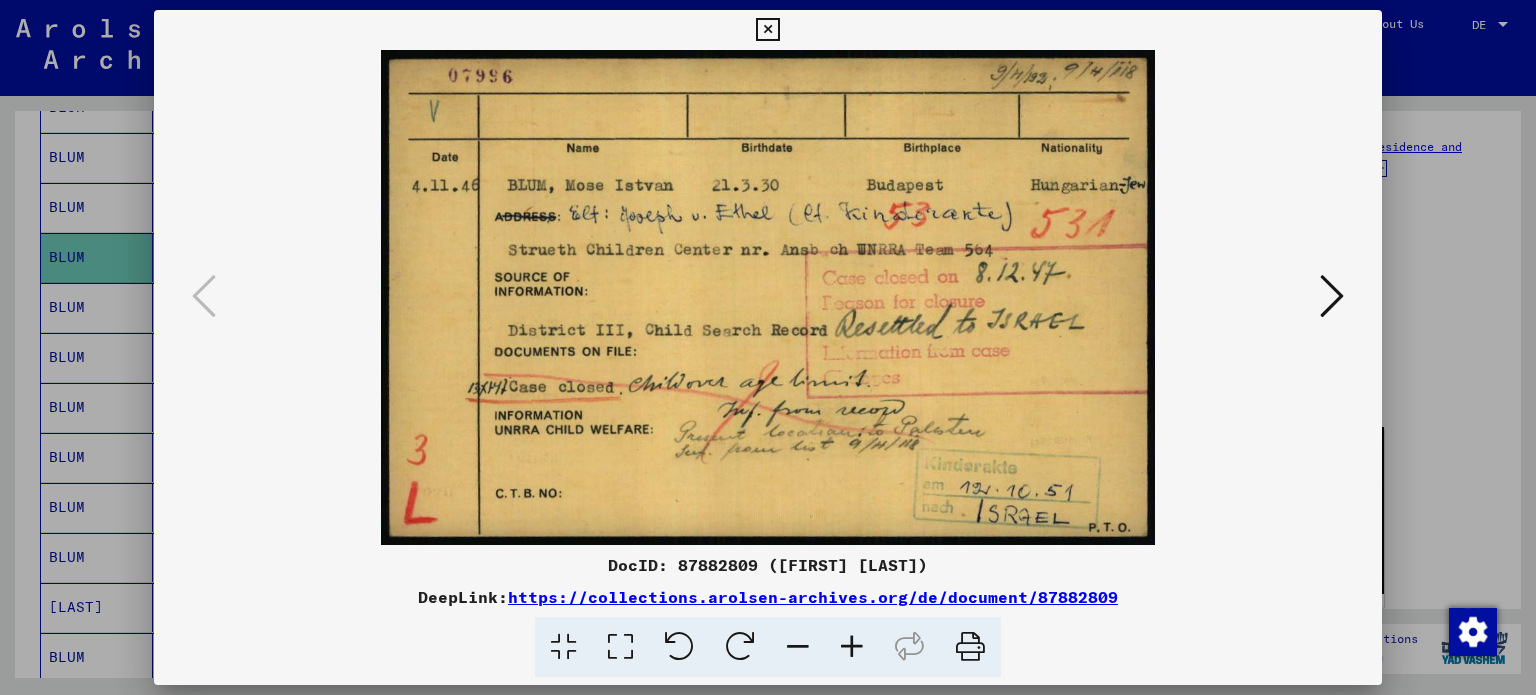 type 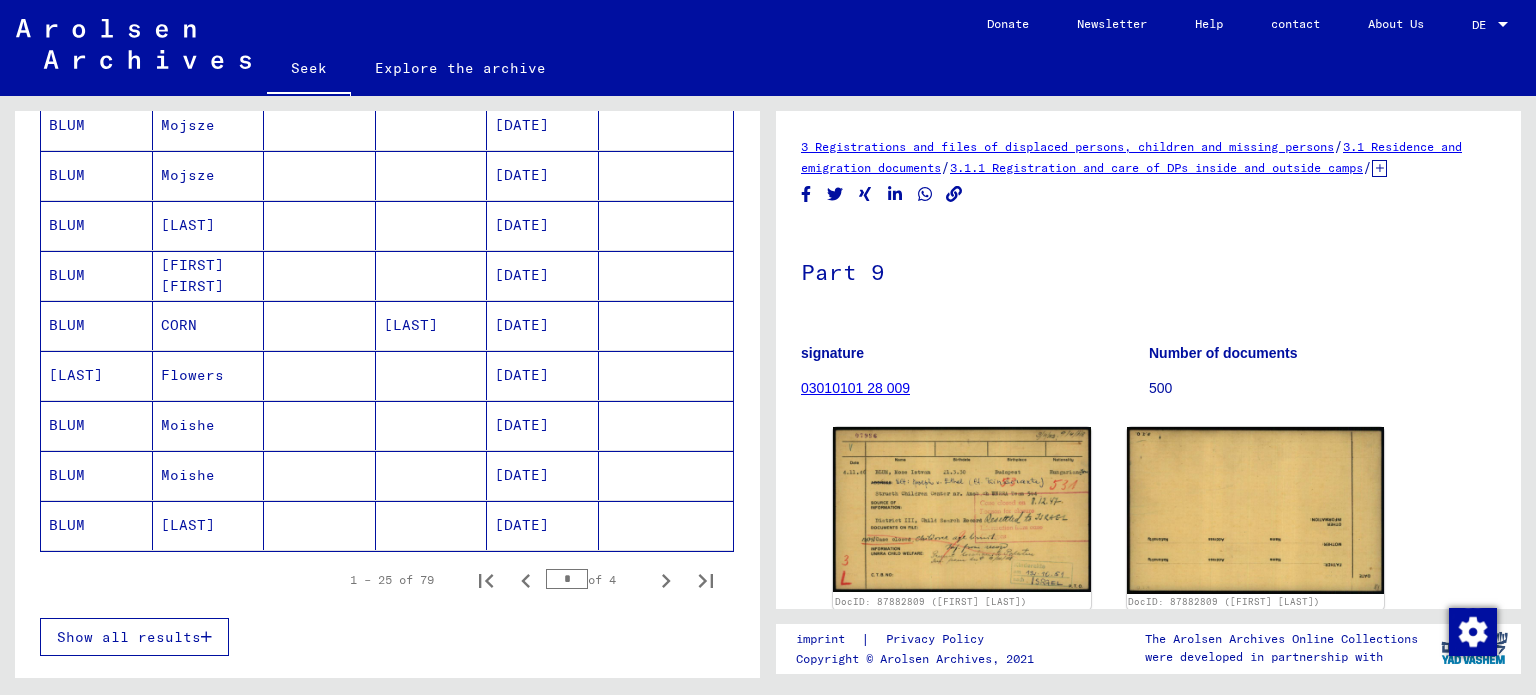 scroll, scrollTop: 1104, scrollLeft: 0, axis: vertical 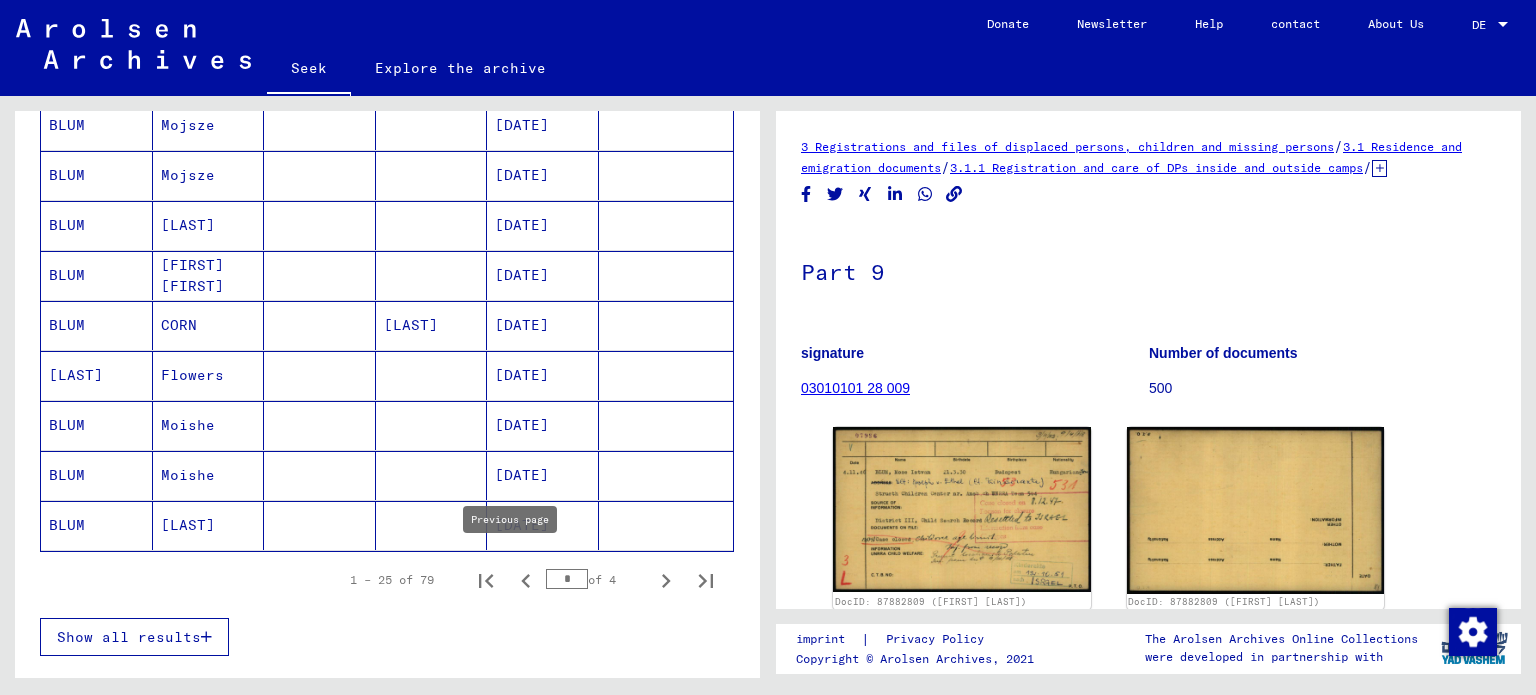 click 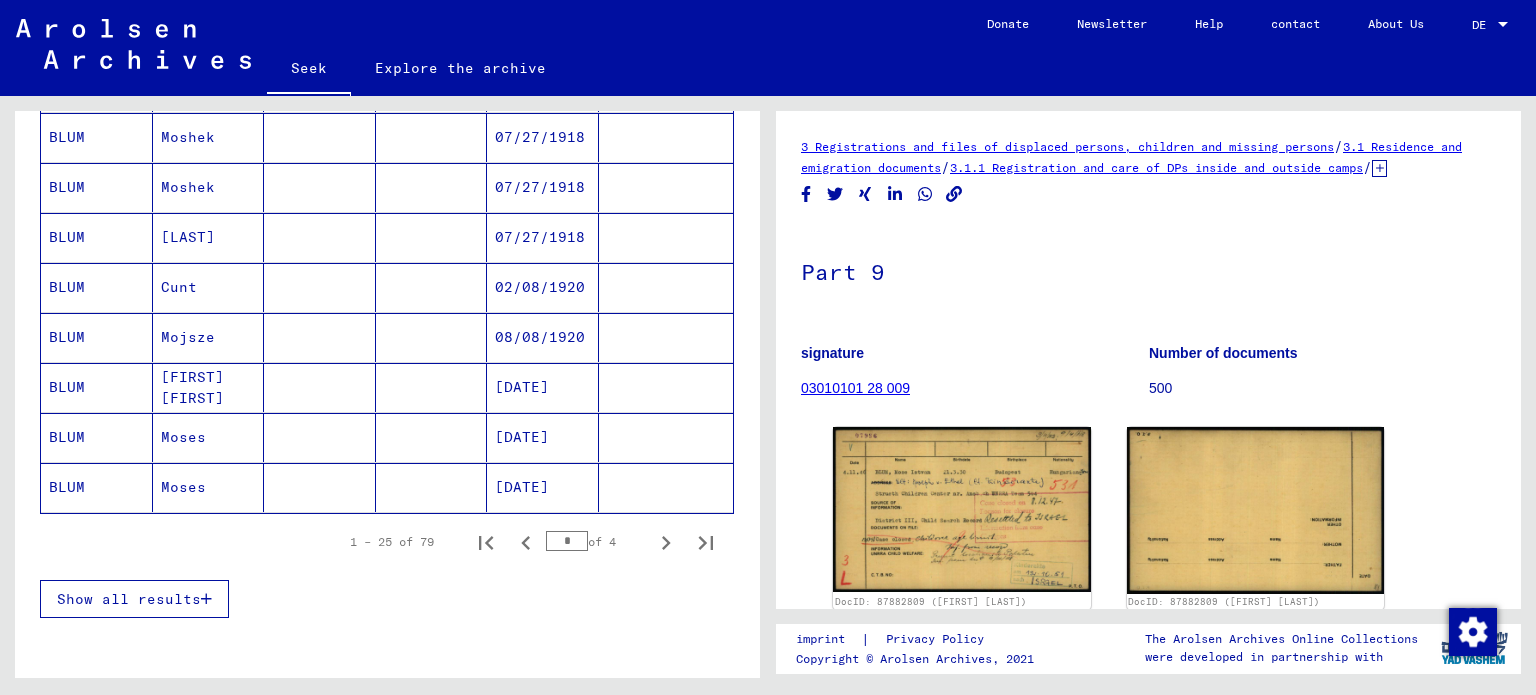 scroll, scrollTop: 1144, scrollLeft: 0, axis: vertical 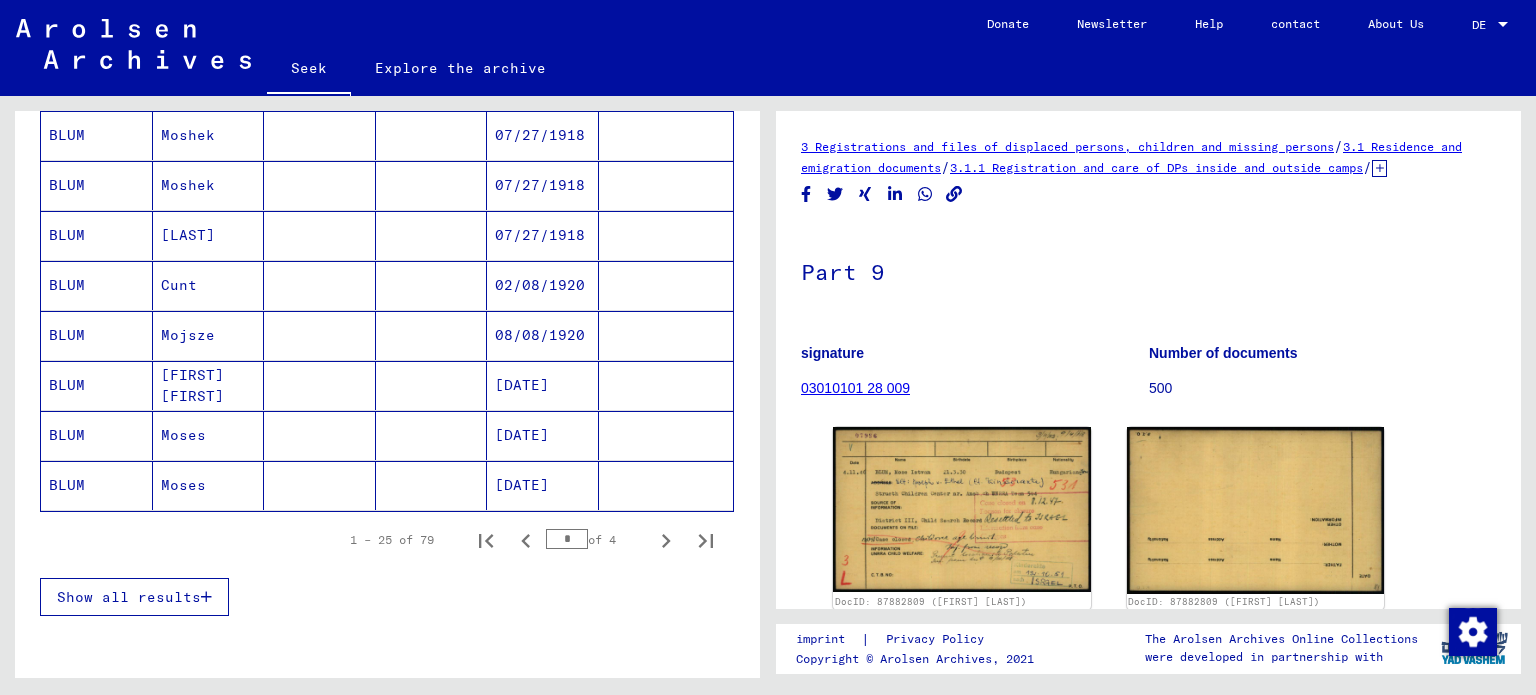 drag, startPoint x: 499, startPoint y: 331, endPoint x: 469, endPoint y: 537, distance: 208.173 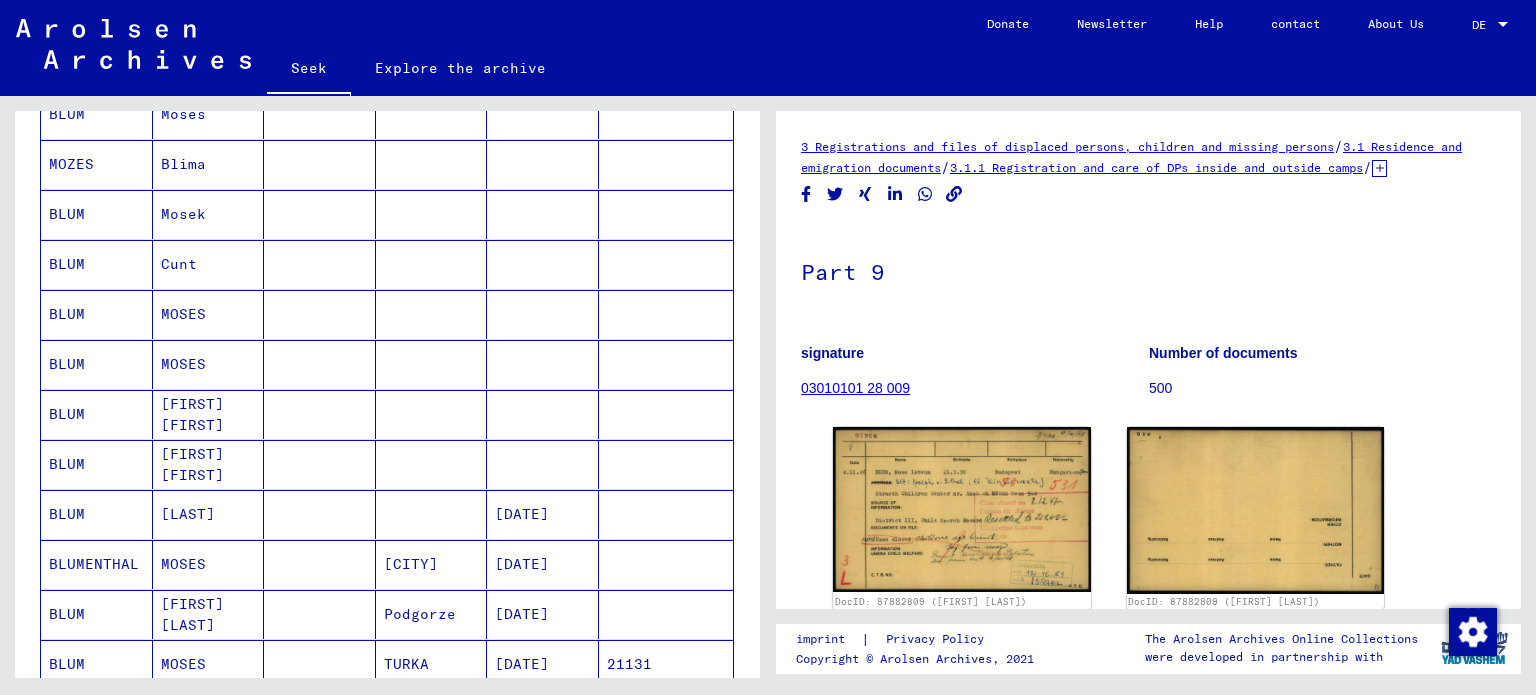 scroll, scrollTop: 514, scrollLeft: 0, axis: vertical 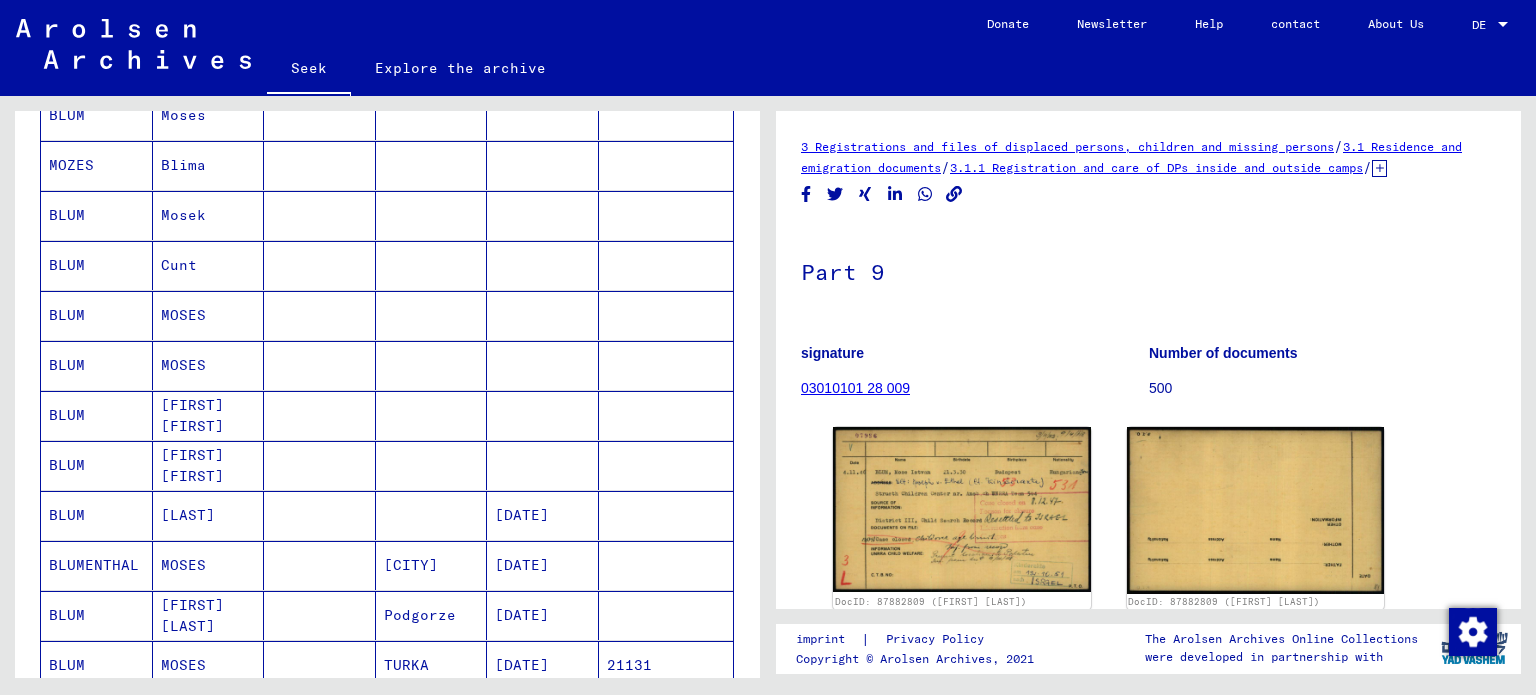 click on "MOSES" at bounding box center (192, 415) 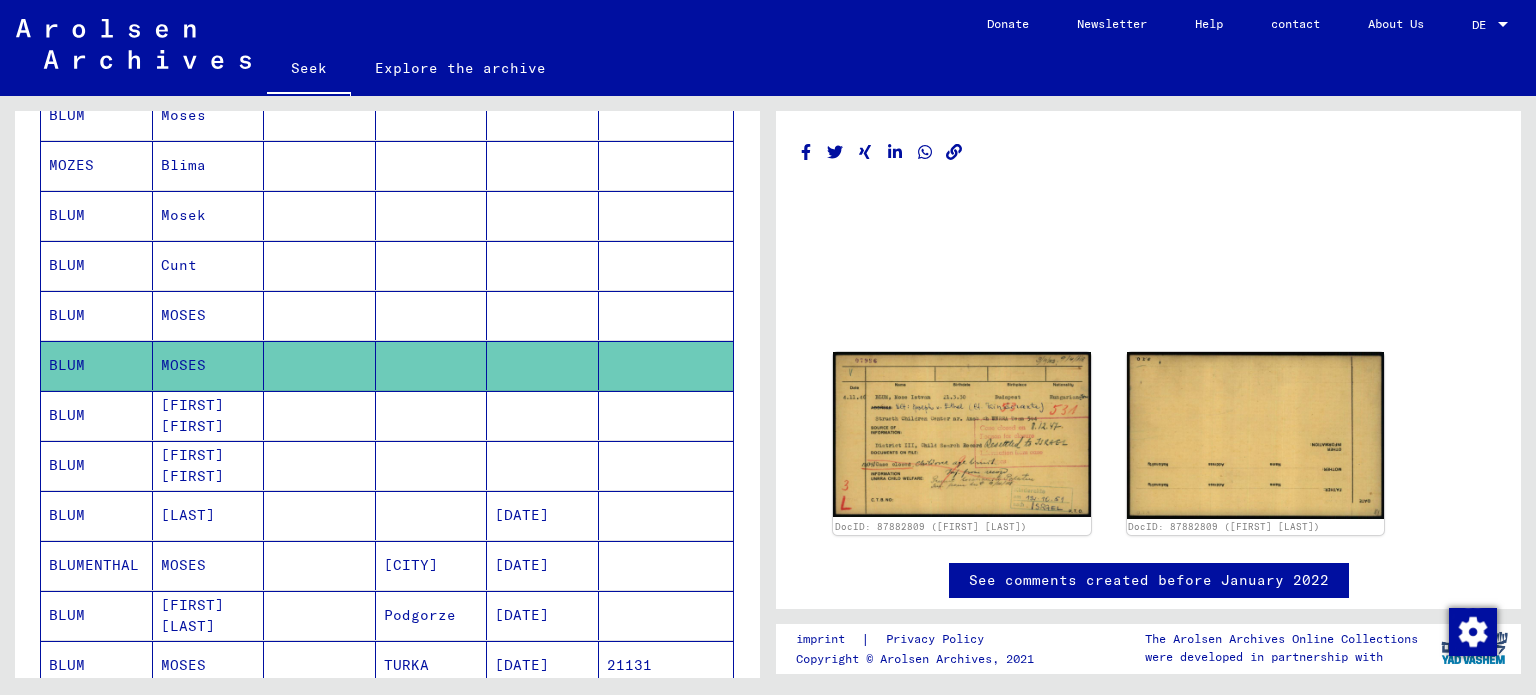click on "MOSES" 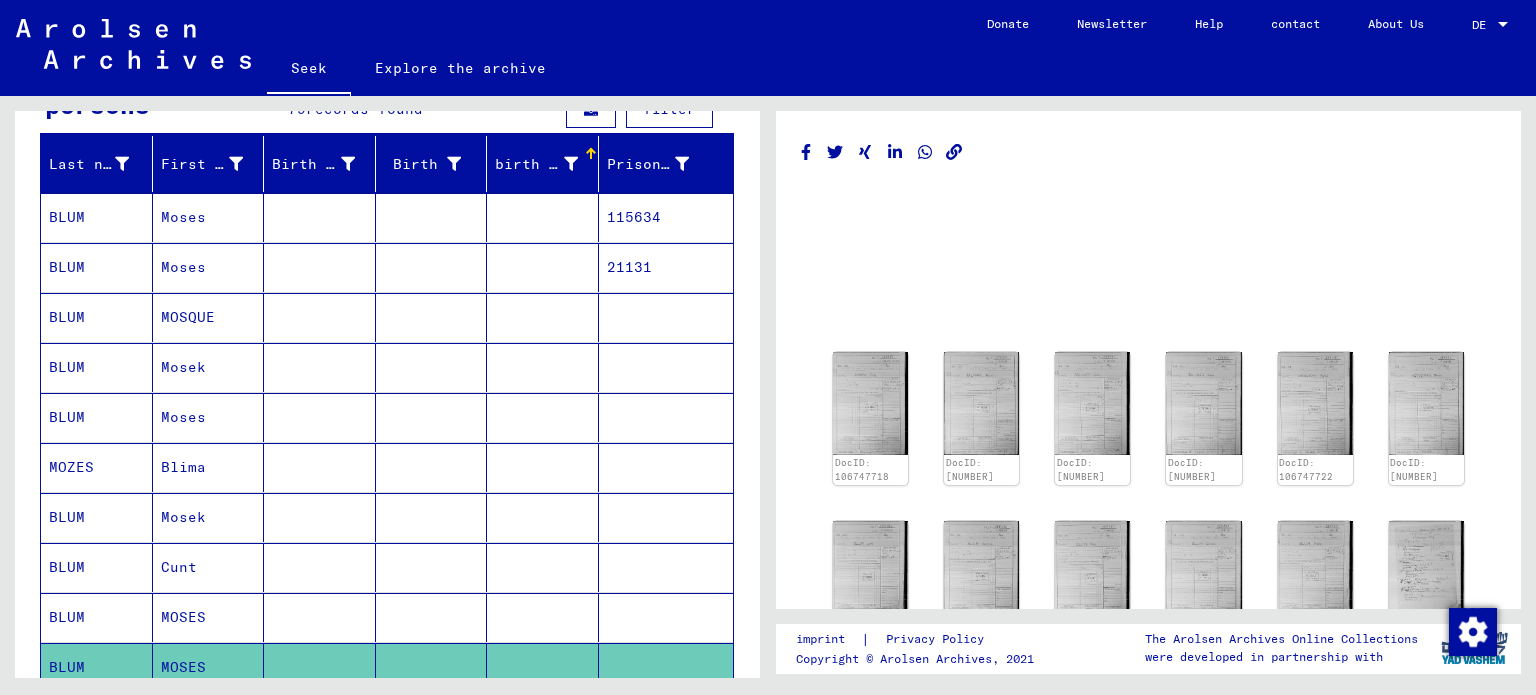 scroll, scrollTop: 212, scrollLeft: 0, axis: vertical 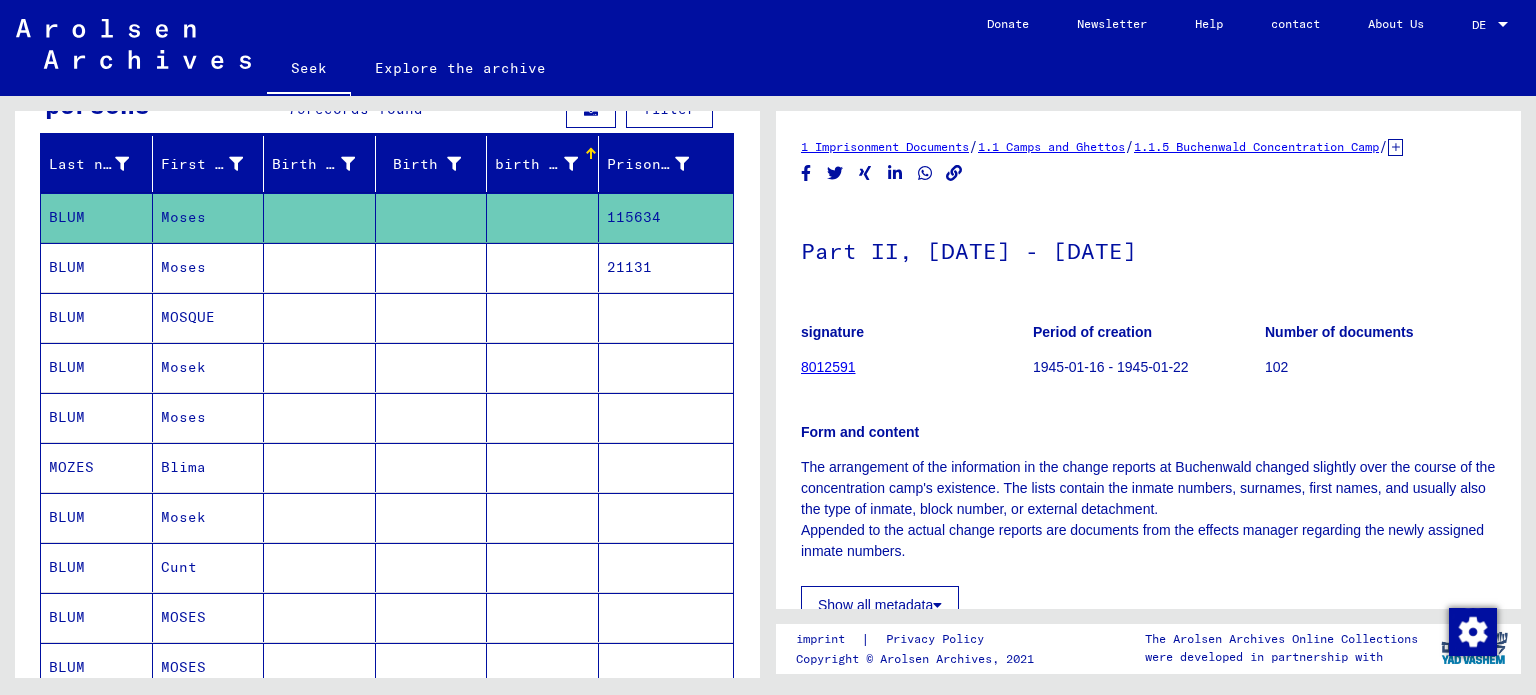click on "Moses" at bounding box center (188, 317) 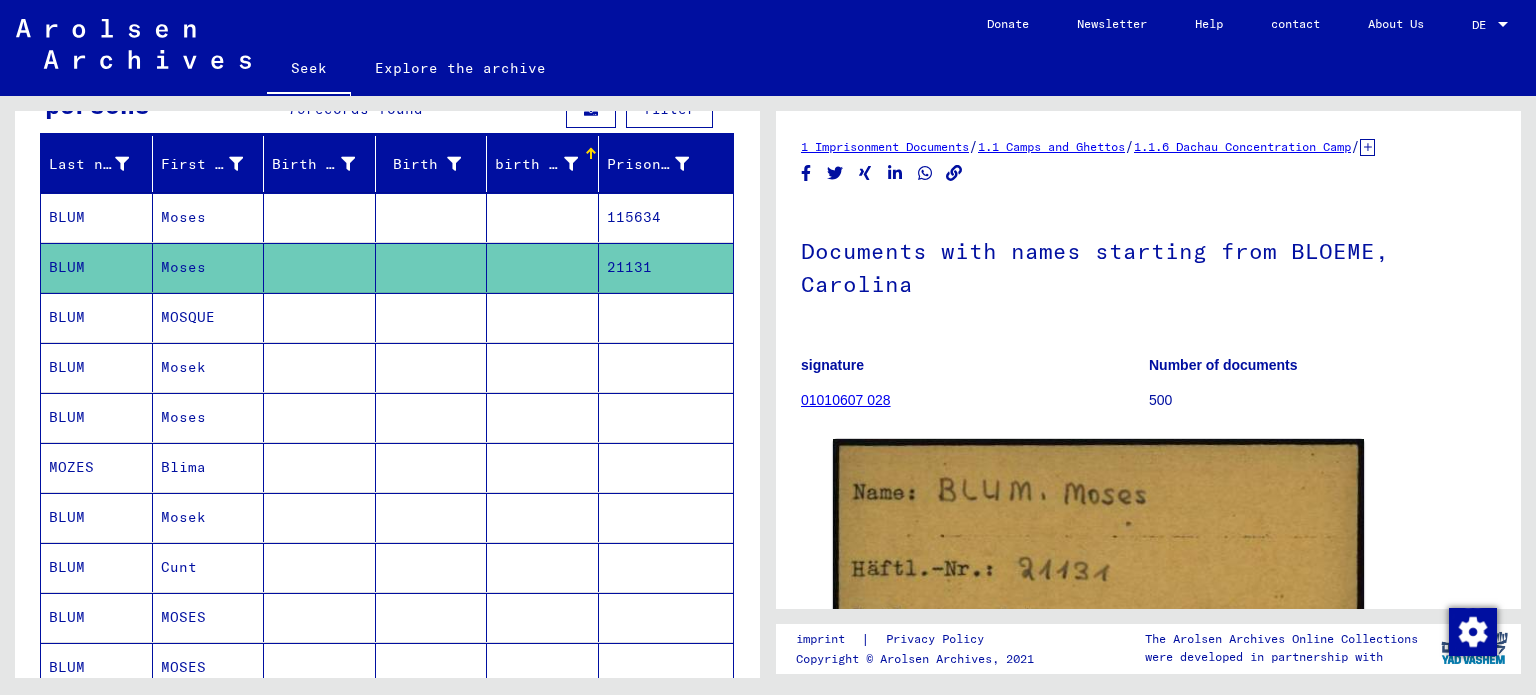 scroll, scrollTop: 0, scrollLeft: 0, axis: both 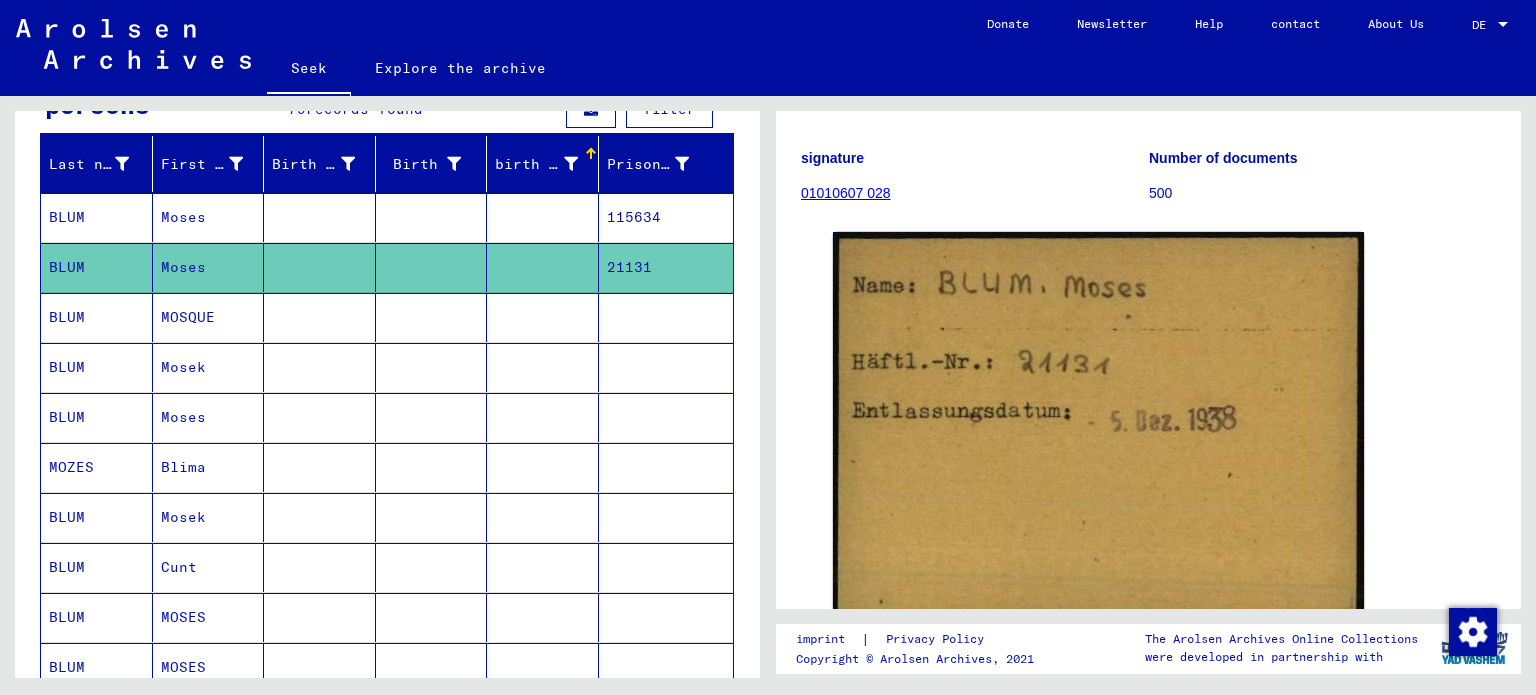 click on "MOSQUE" at bounding box center [183, 367] 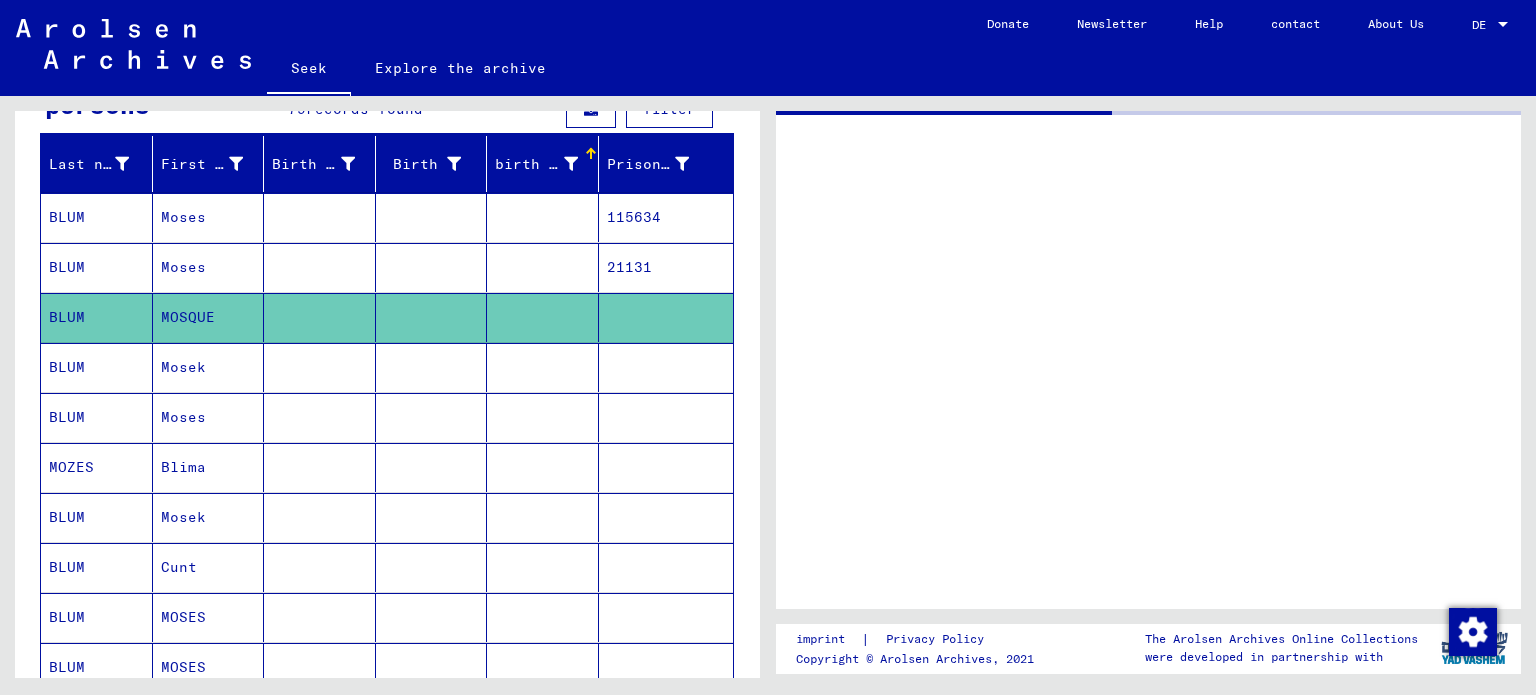 scroll, scrollTop: 0, scrollLeft: 0, axis: both 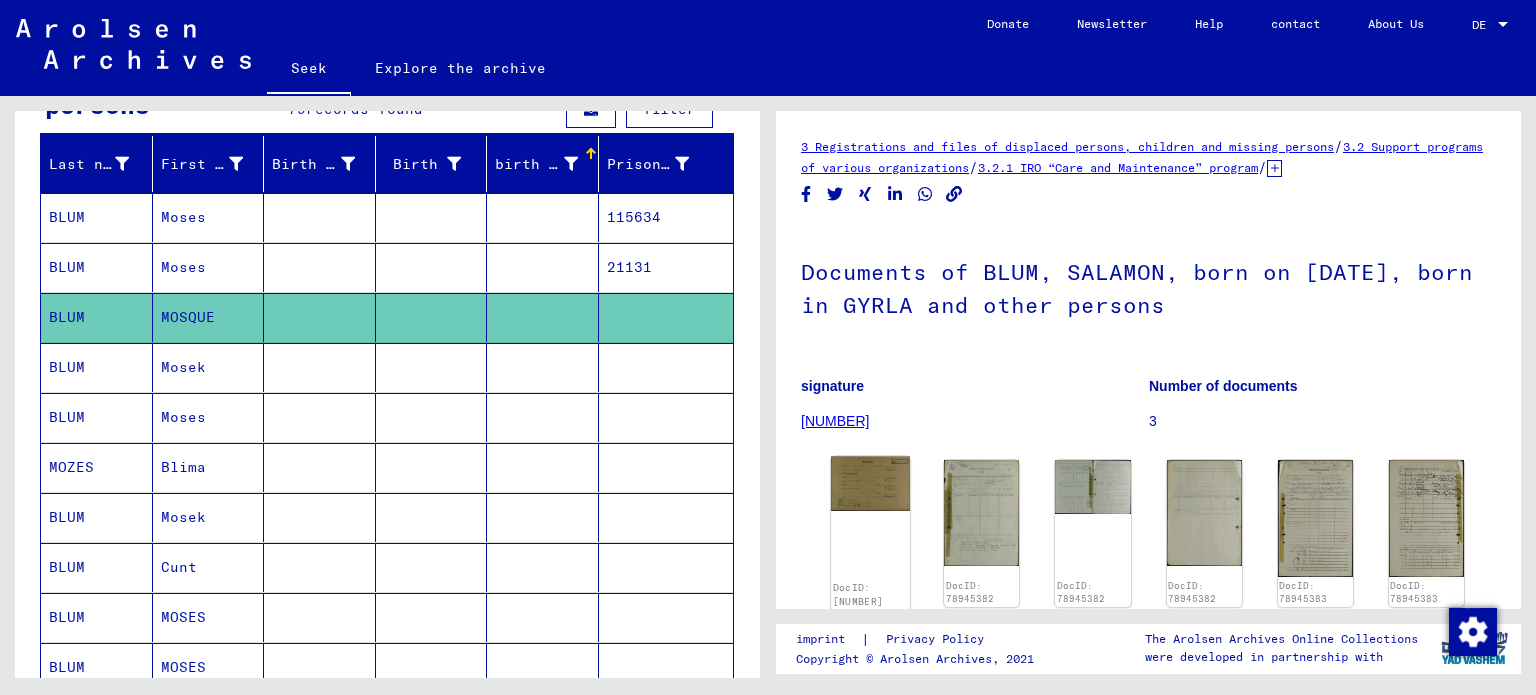 click 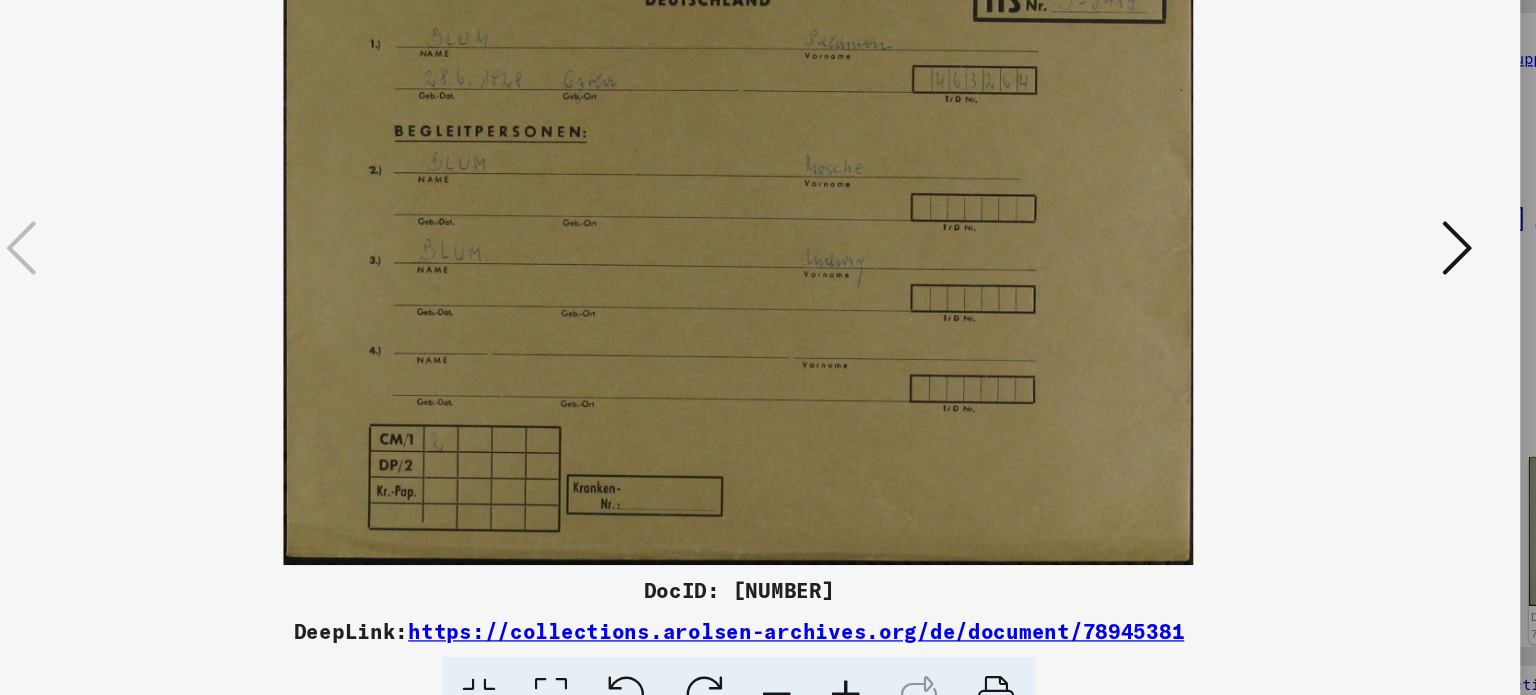 type 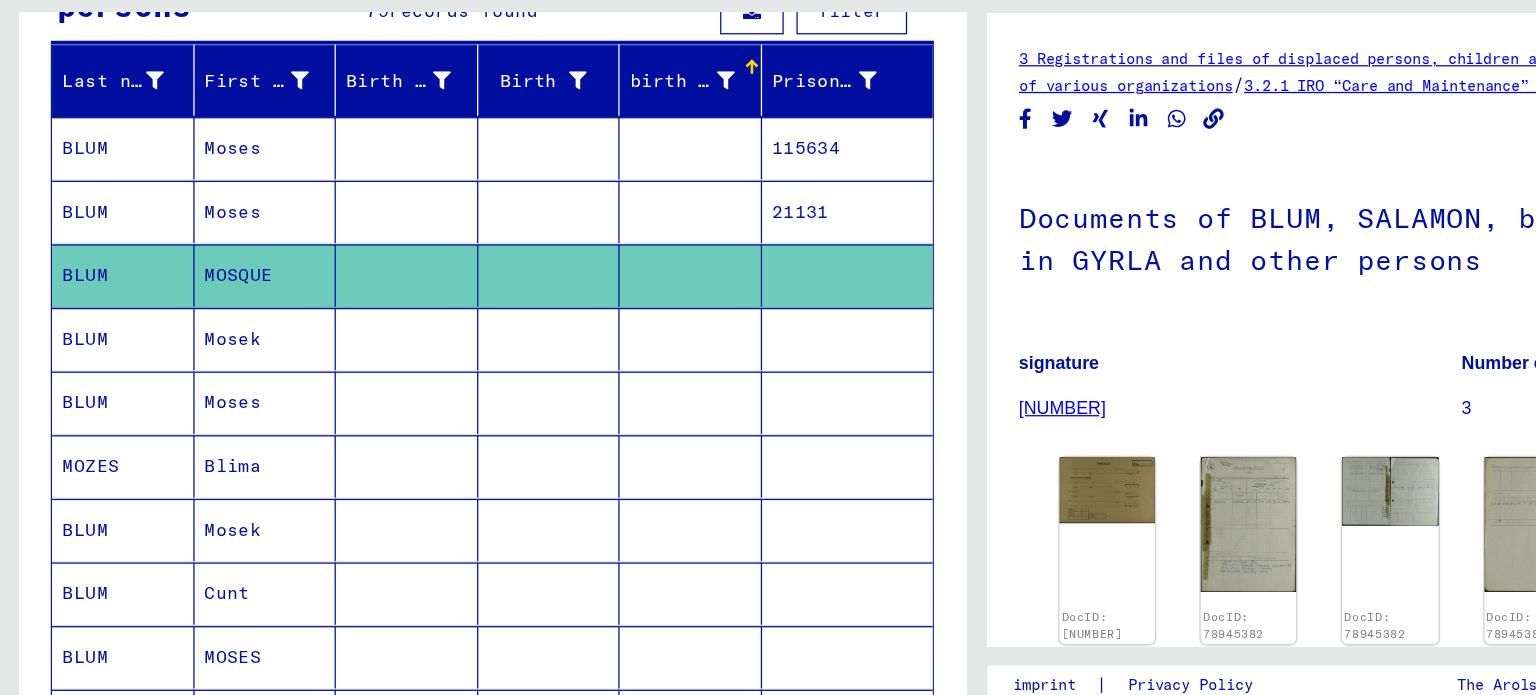 click on "Mosek" at bounding box center [183, 417] 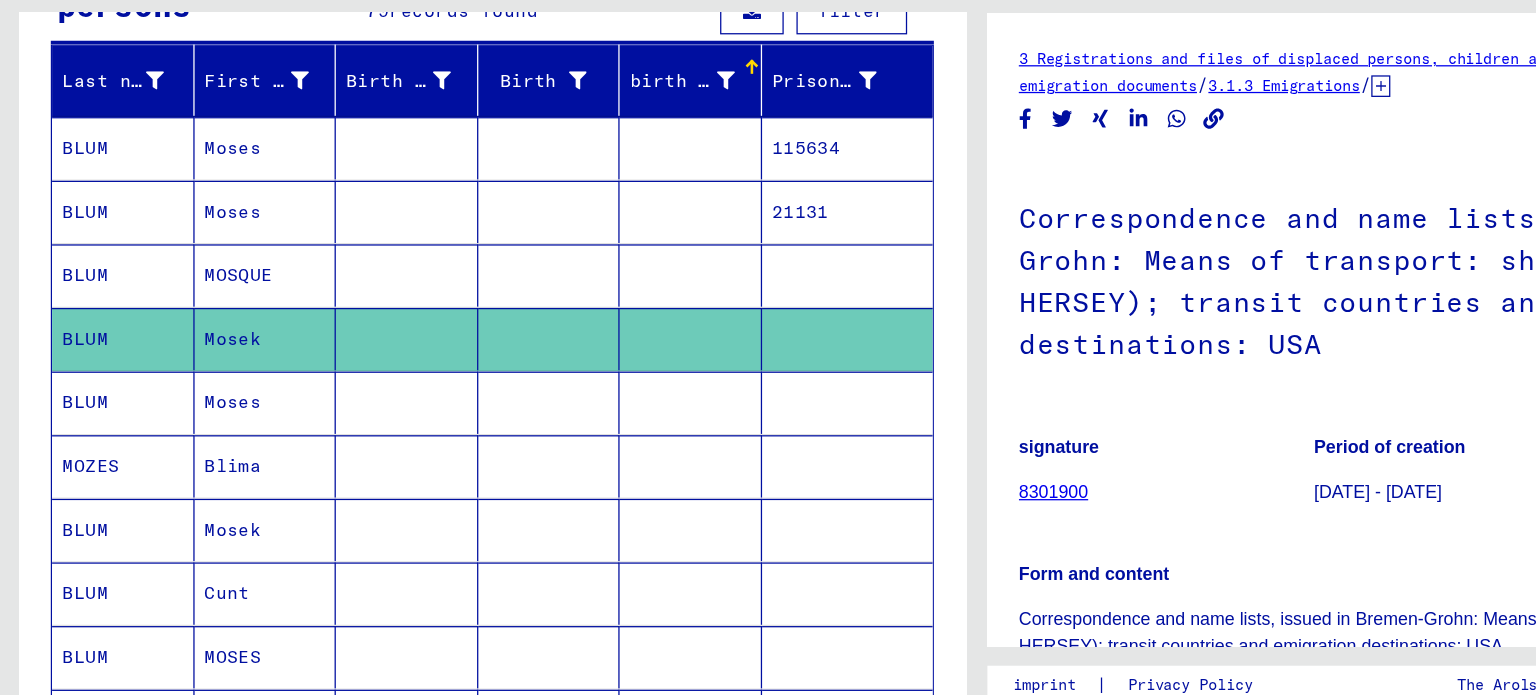 scroll, scrollTop: 0, scrollLeft: 0, axis: both 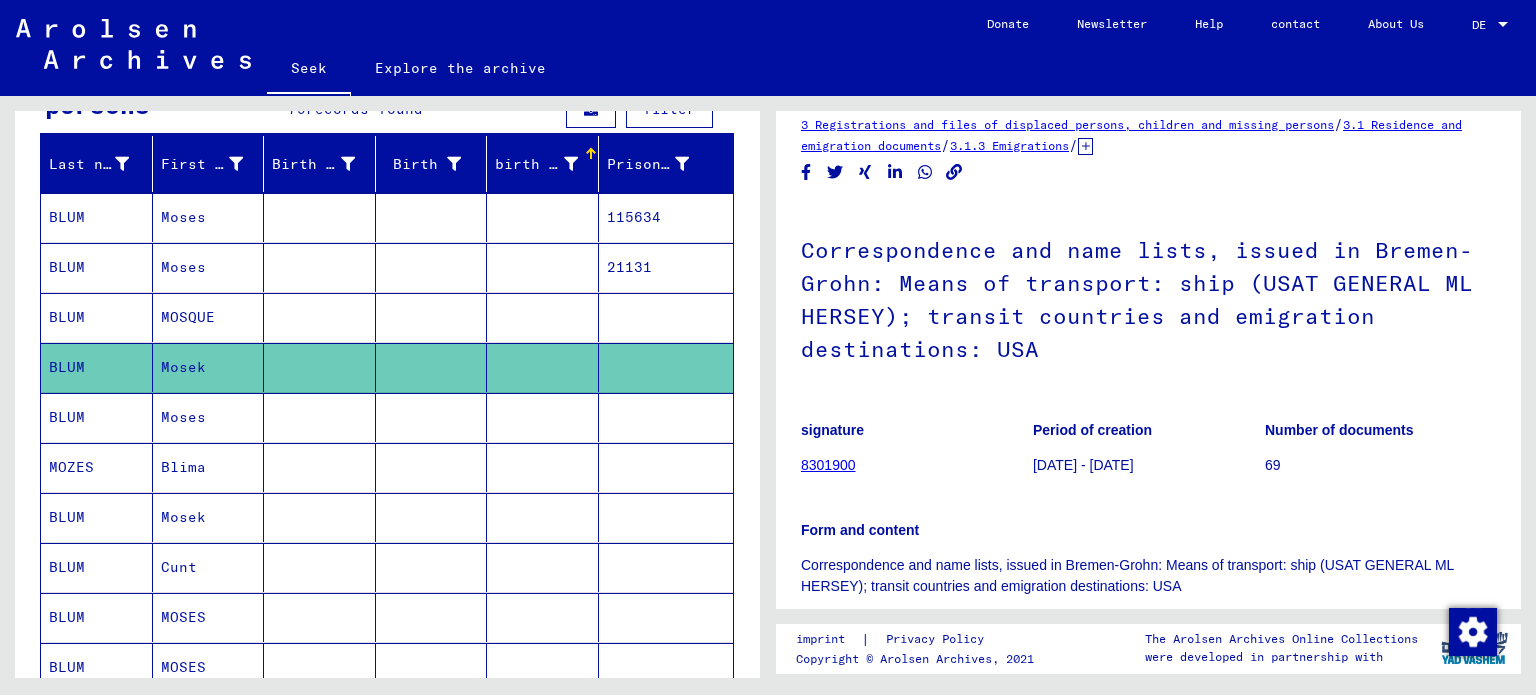 click on "Moses" at bounding box center (209, 467) 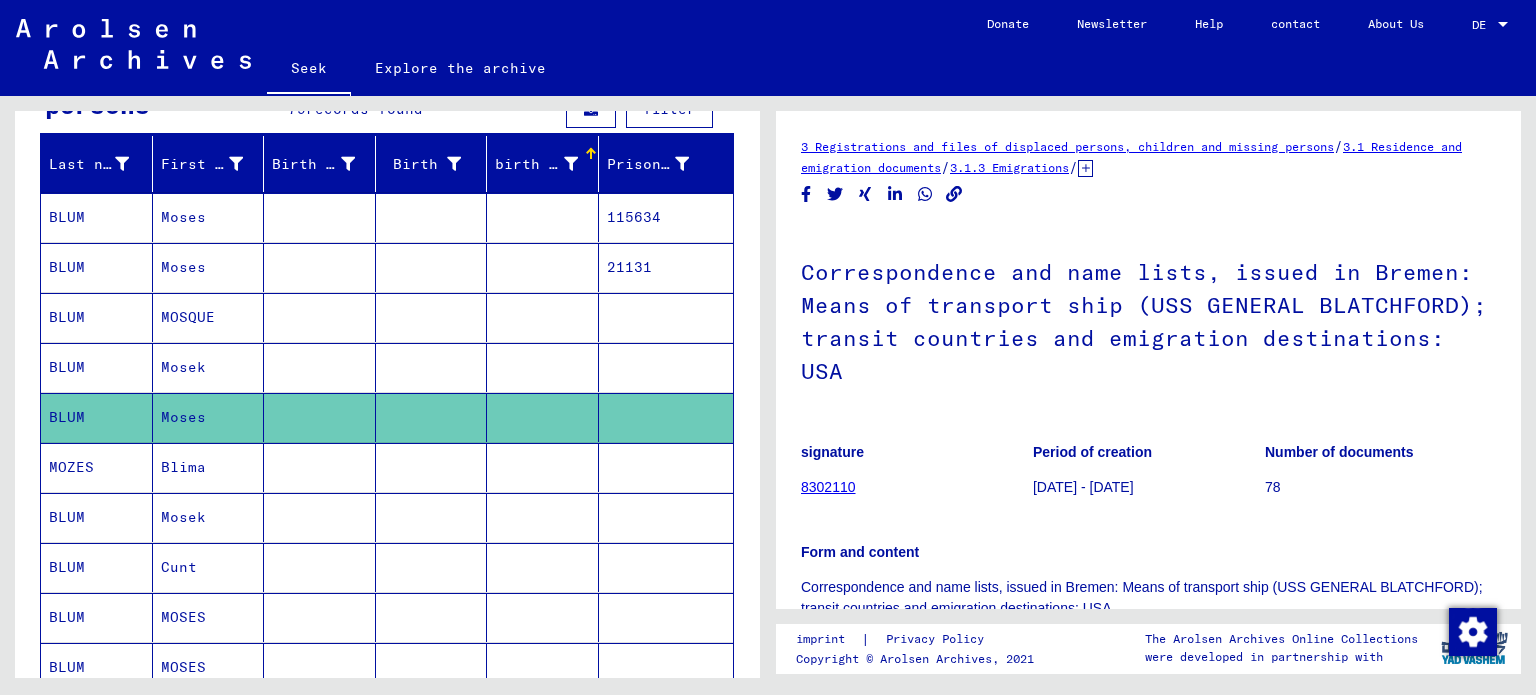 scroll, scrollTop: 0, scrollLeft: 0, axis: both 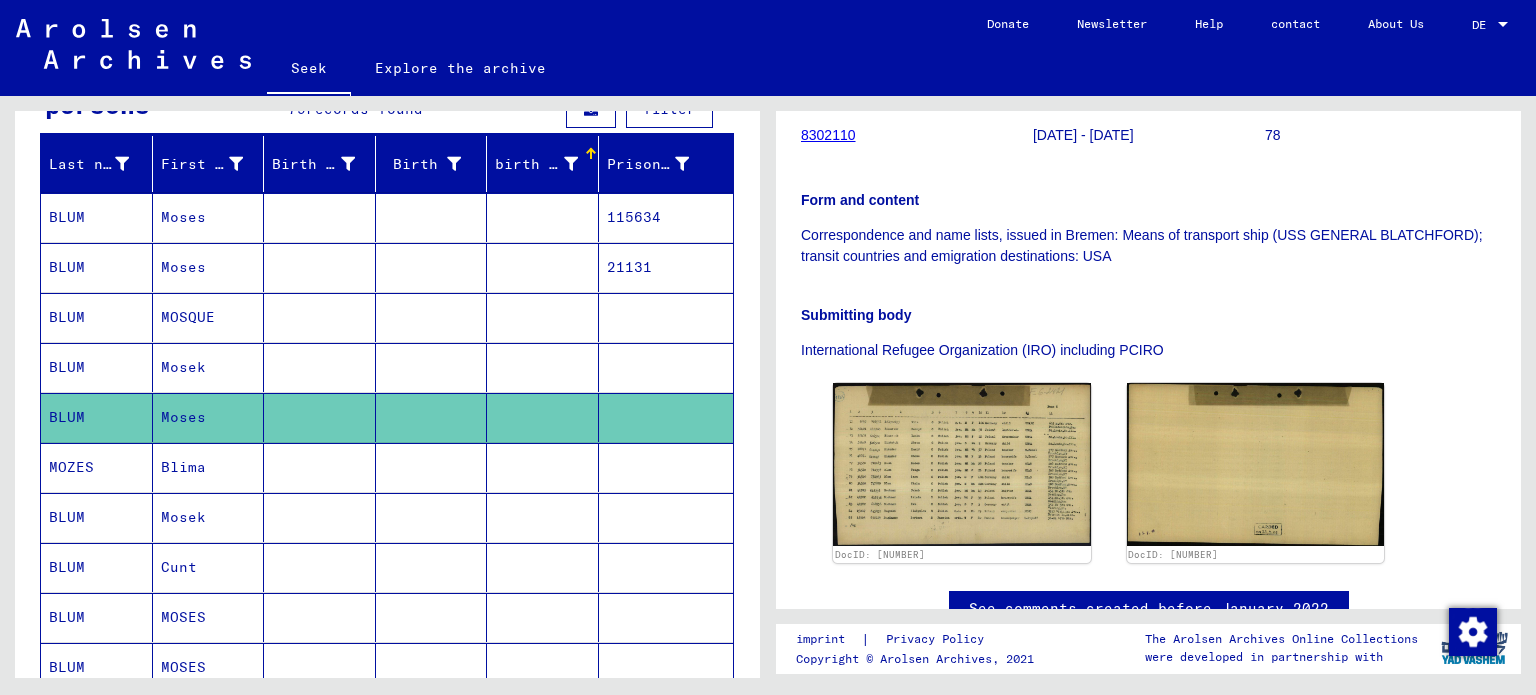 click on "Mosek" at bounding box center [209, 417] 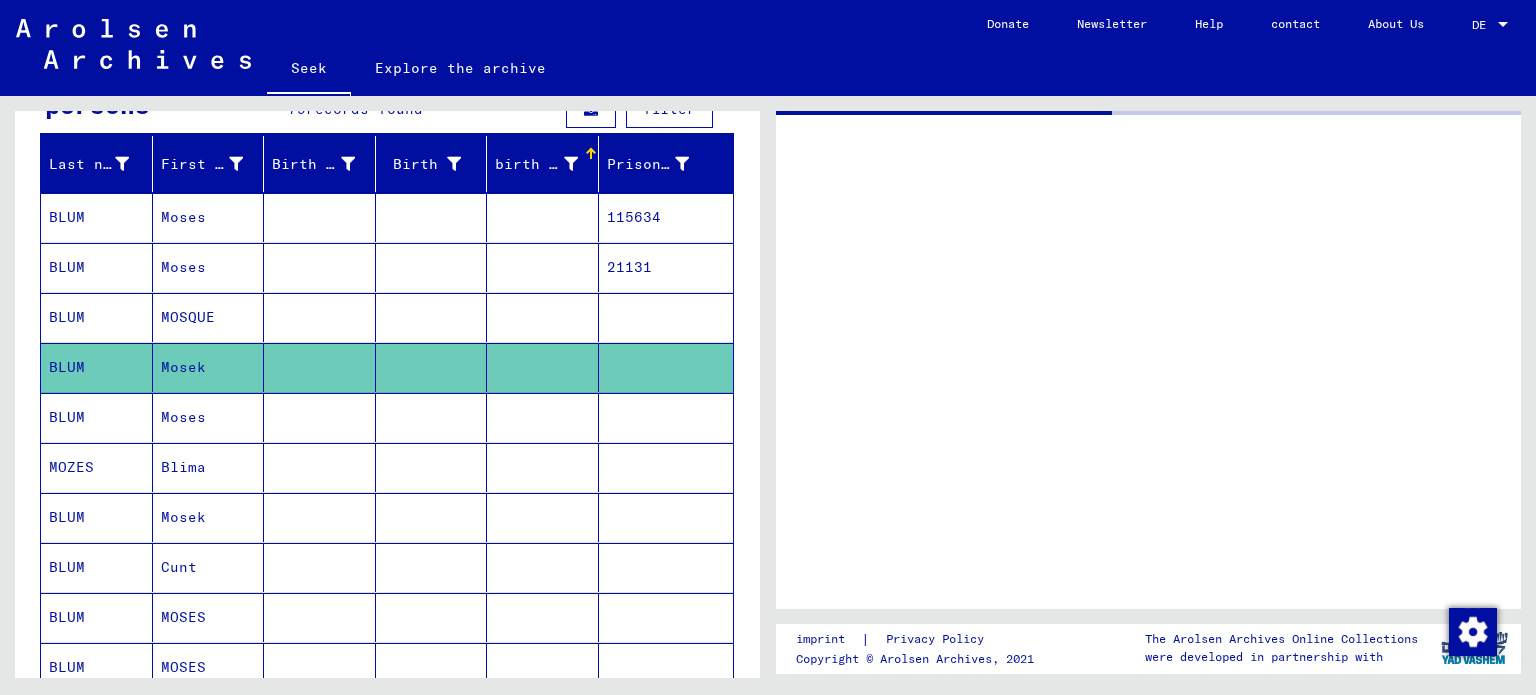 scroll, scrollTop: 0, scrollLeft: 0, axis: both 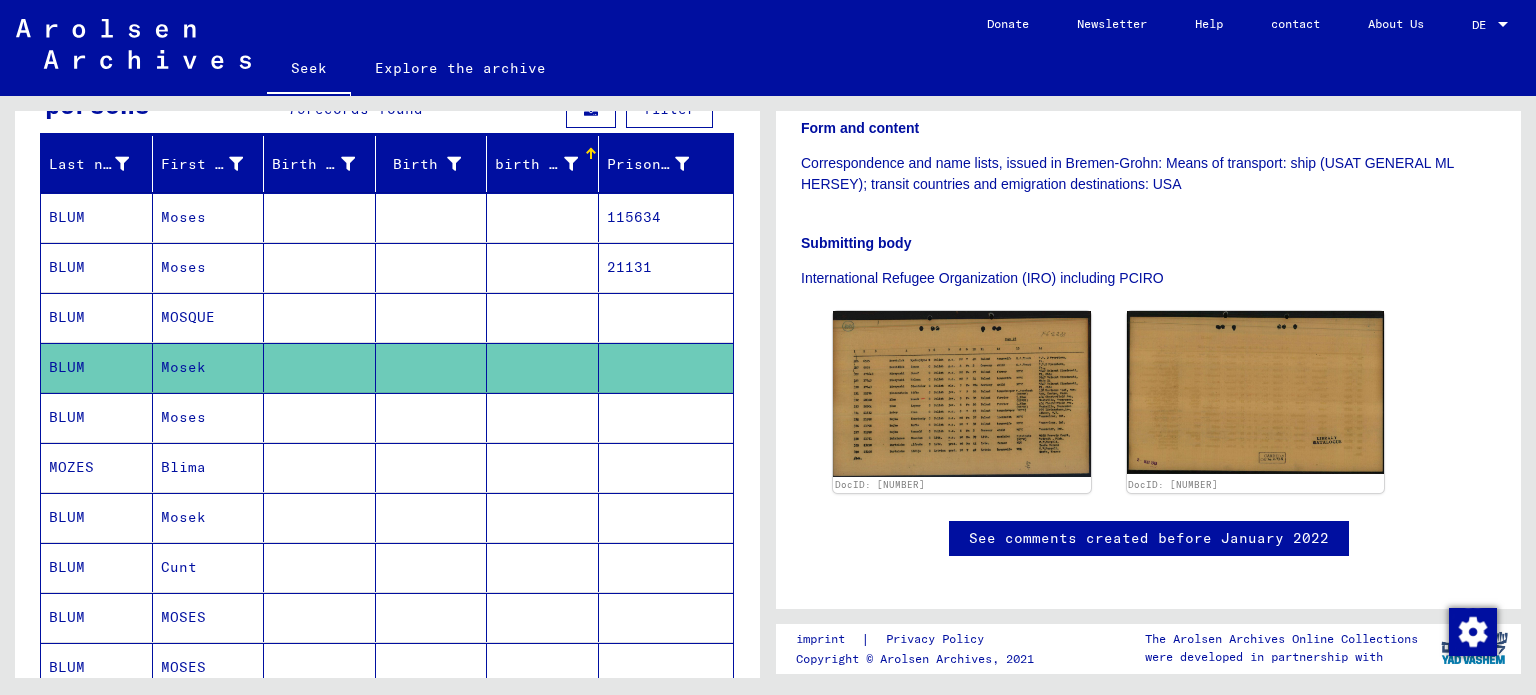 click 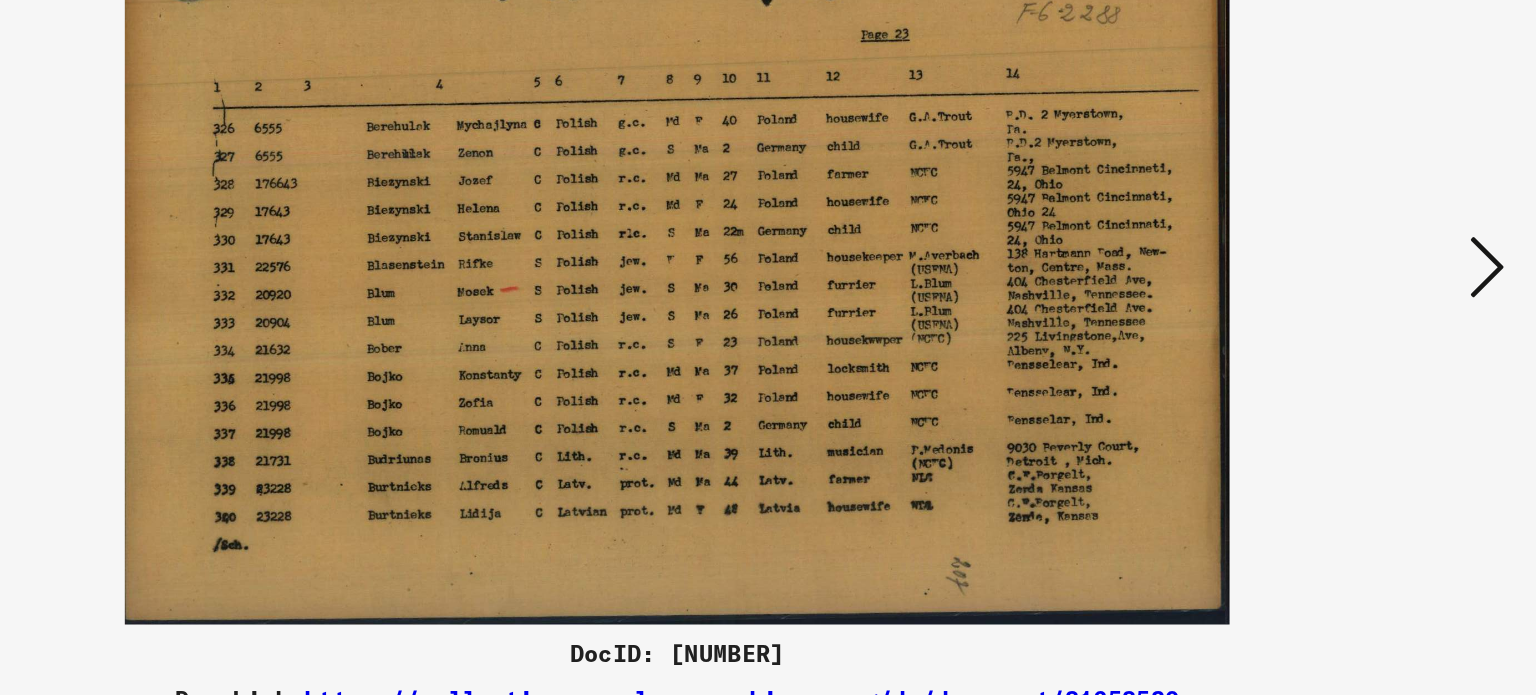 type 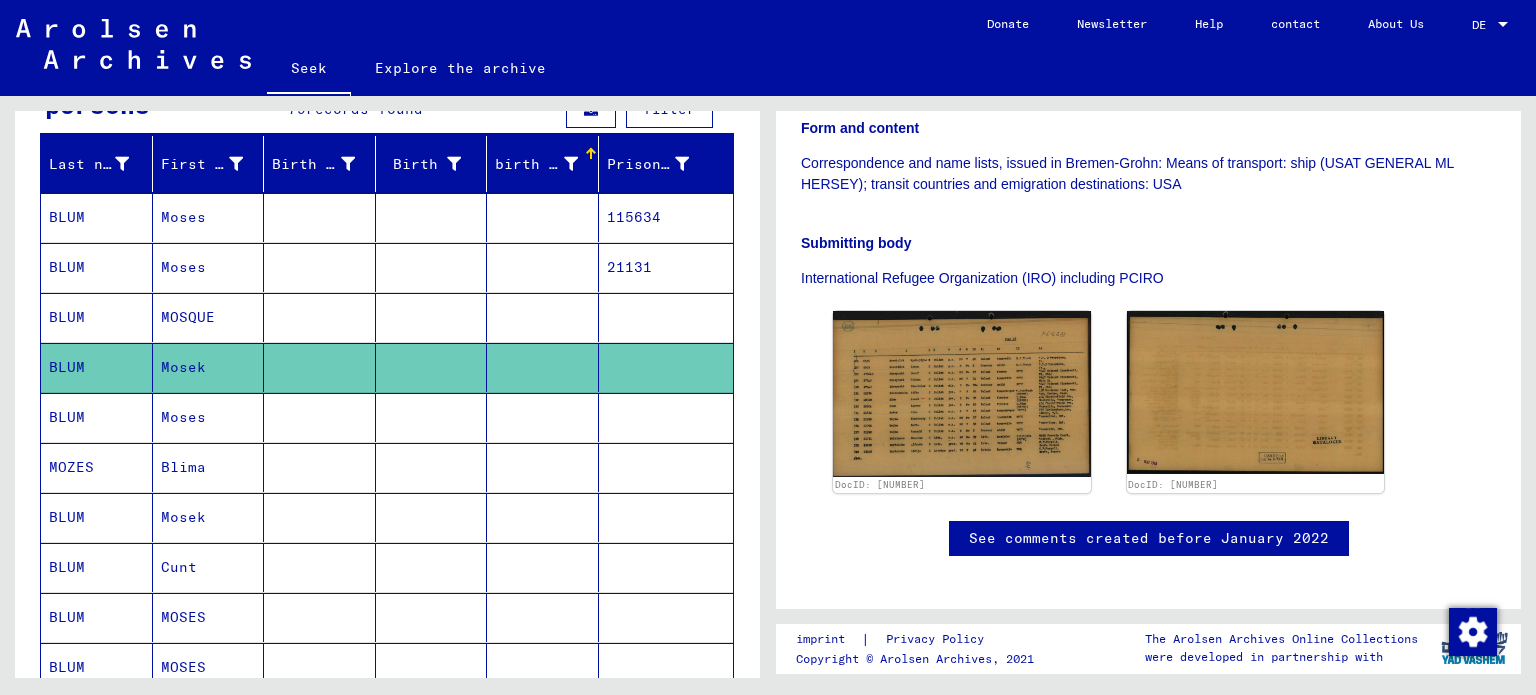 click on "Moses" at bounding box center [209, 467] 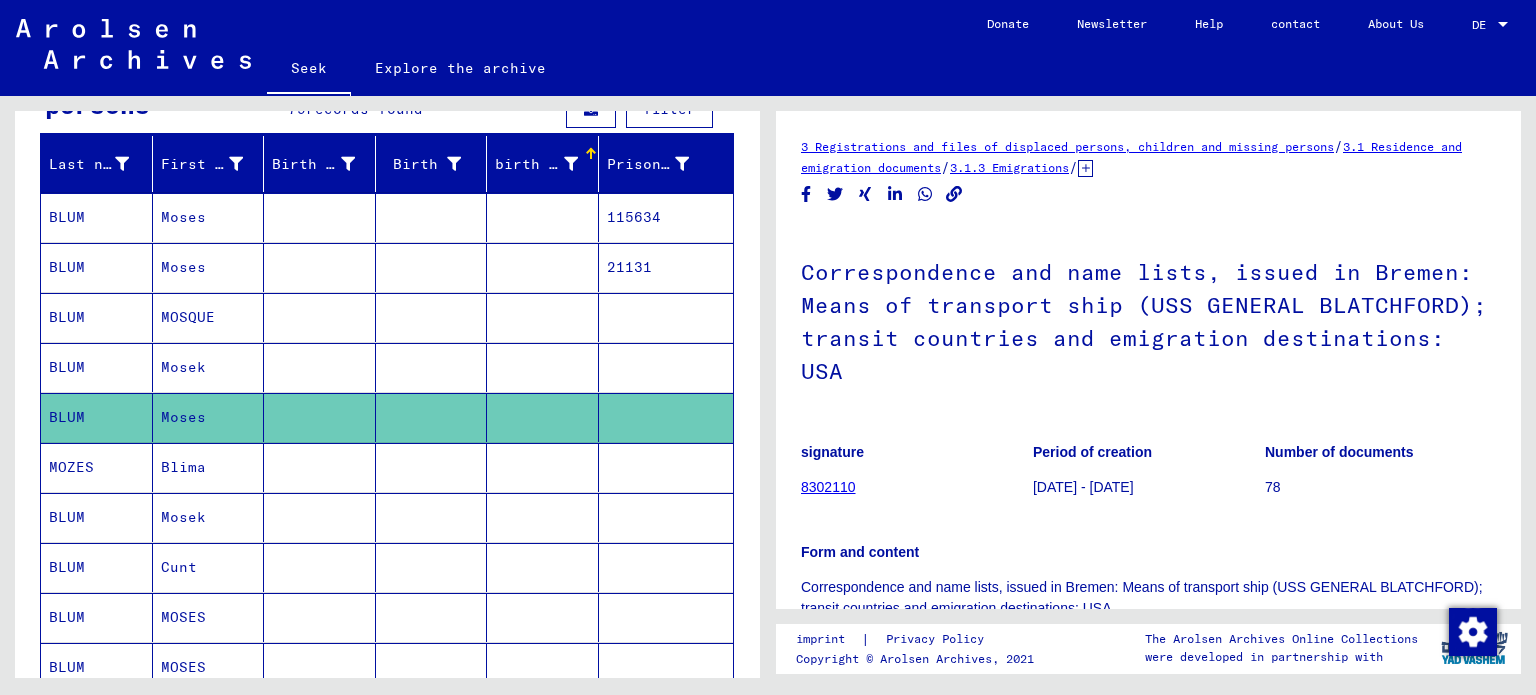 scroll, scrollTop: 0, scrollLeft: 0, axis: both 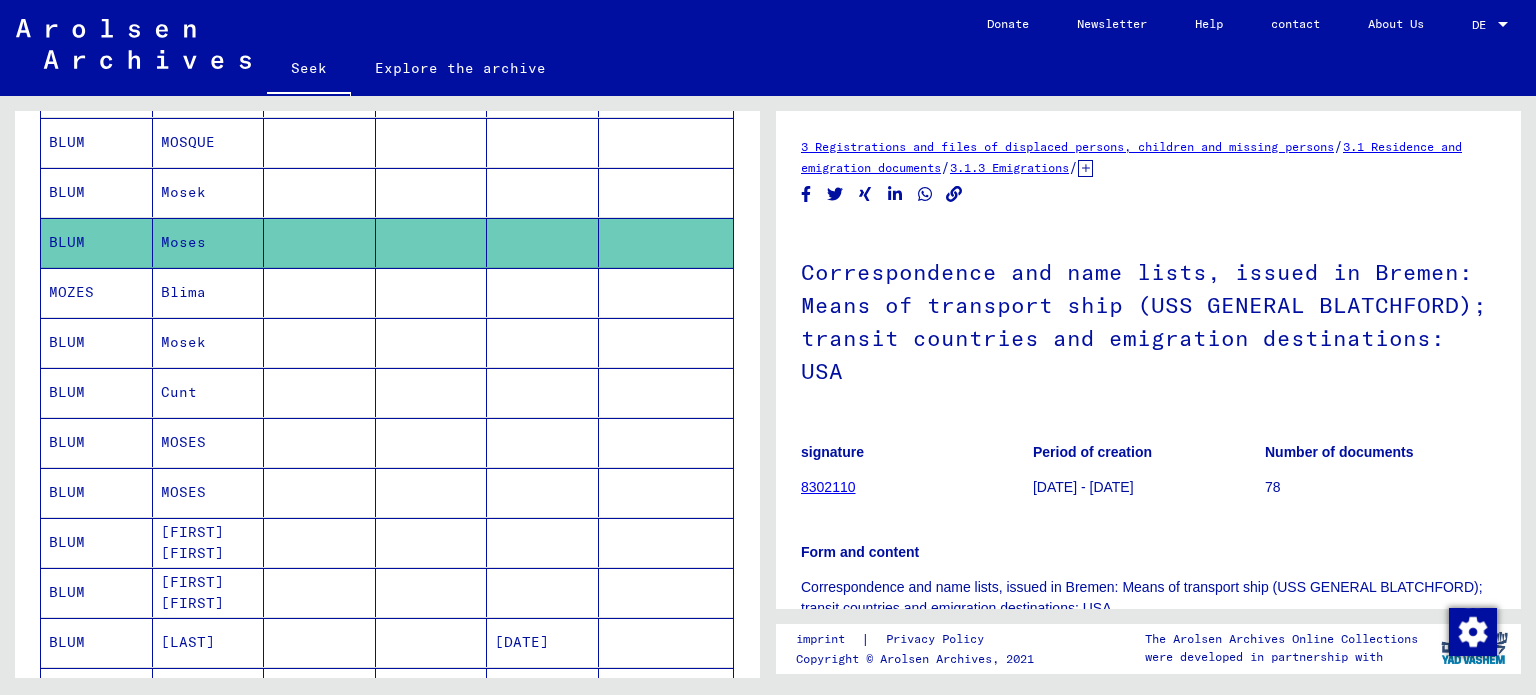 click on "Mosek" at bounding box center (179, 392) 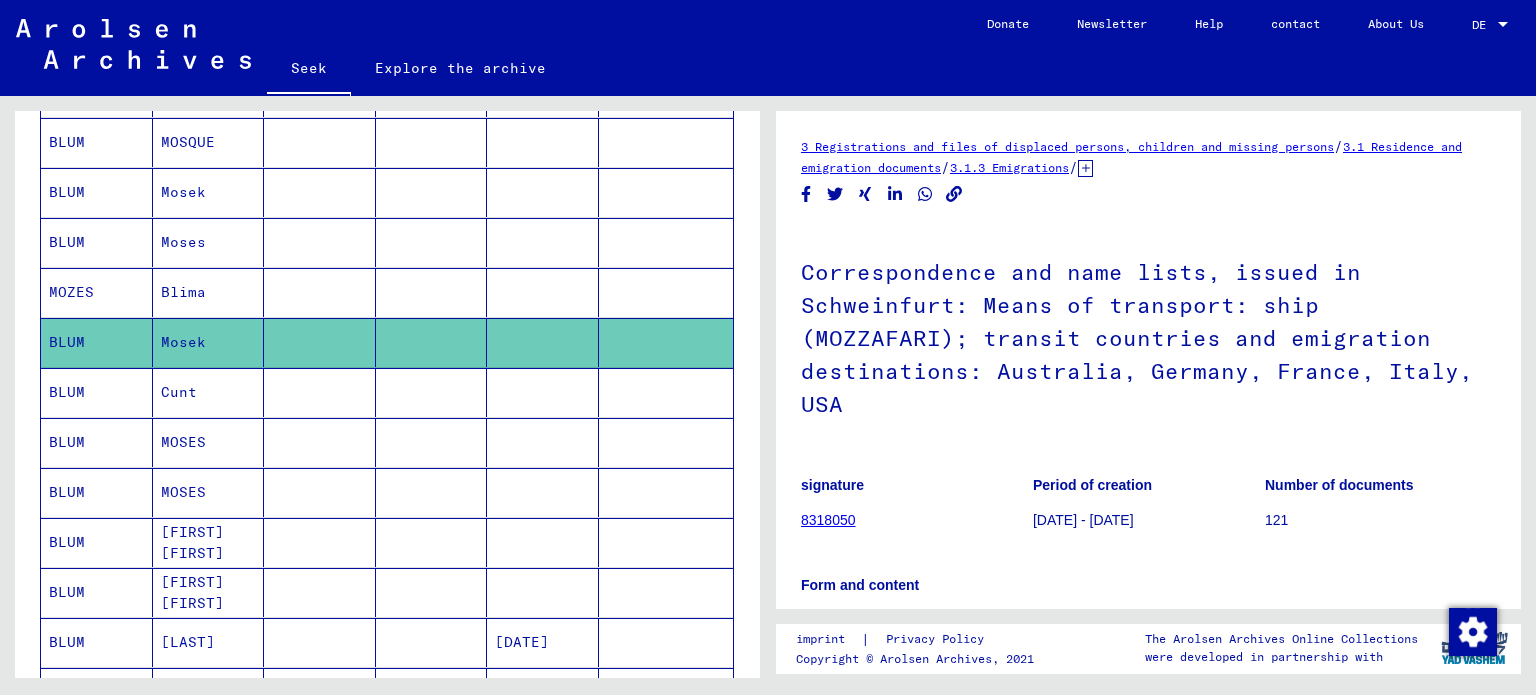 scroll, scrollTop: 0, scrollLeft: 0, axis: both 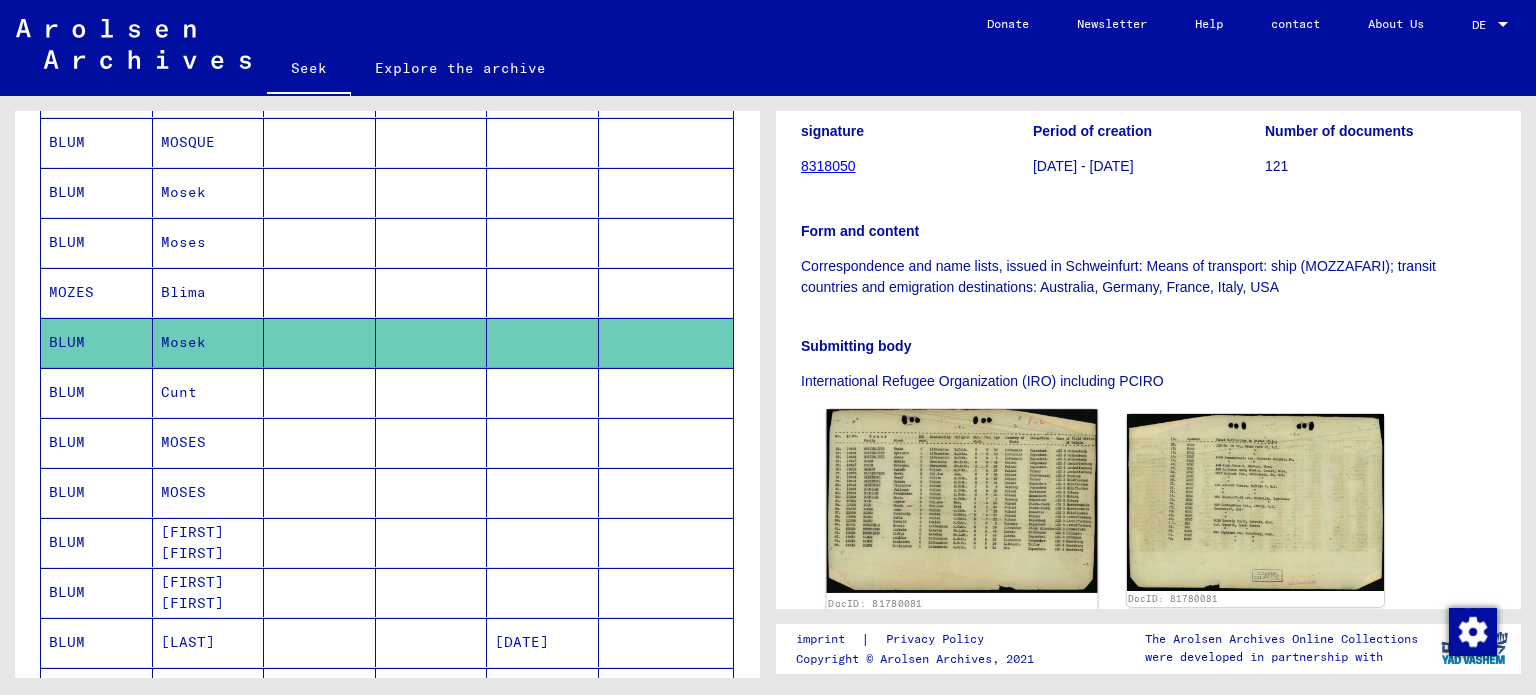click 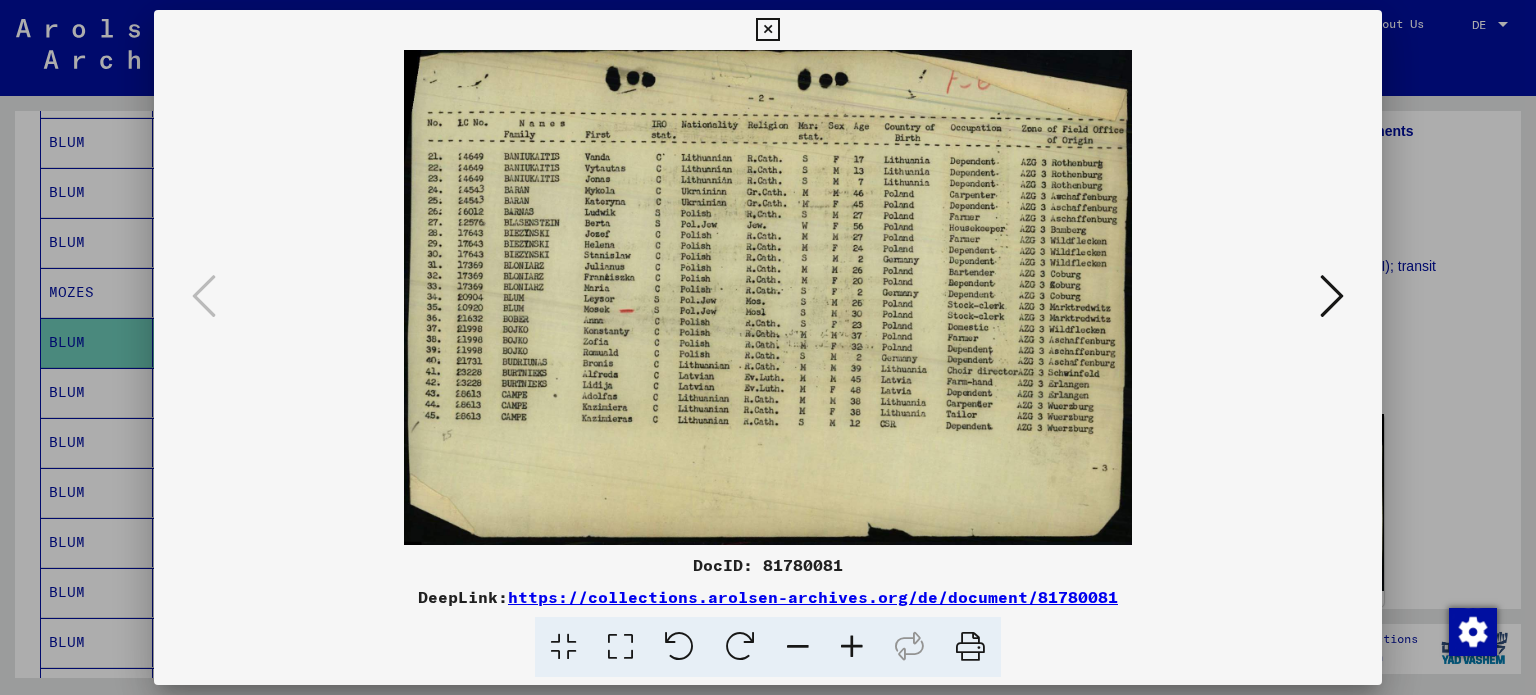 click at bounding box center (768, 297) 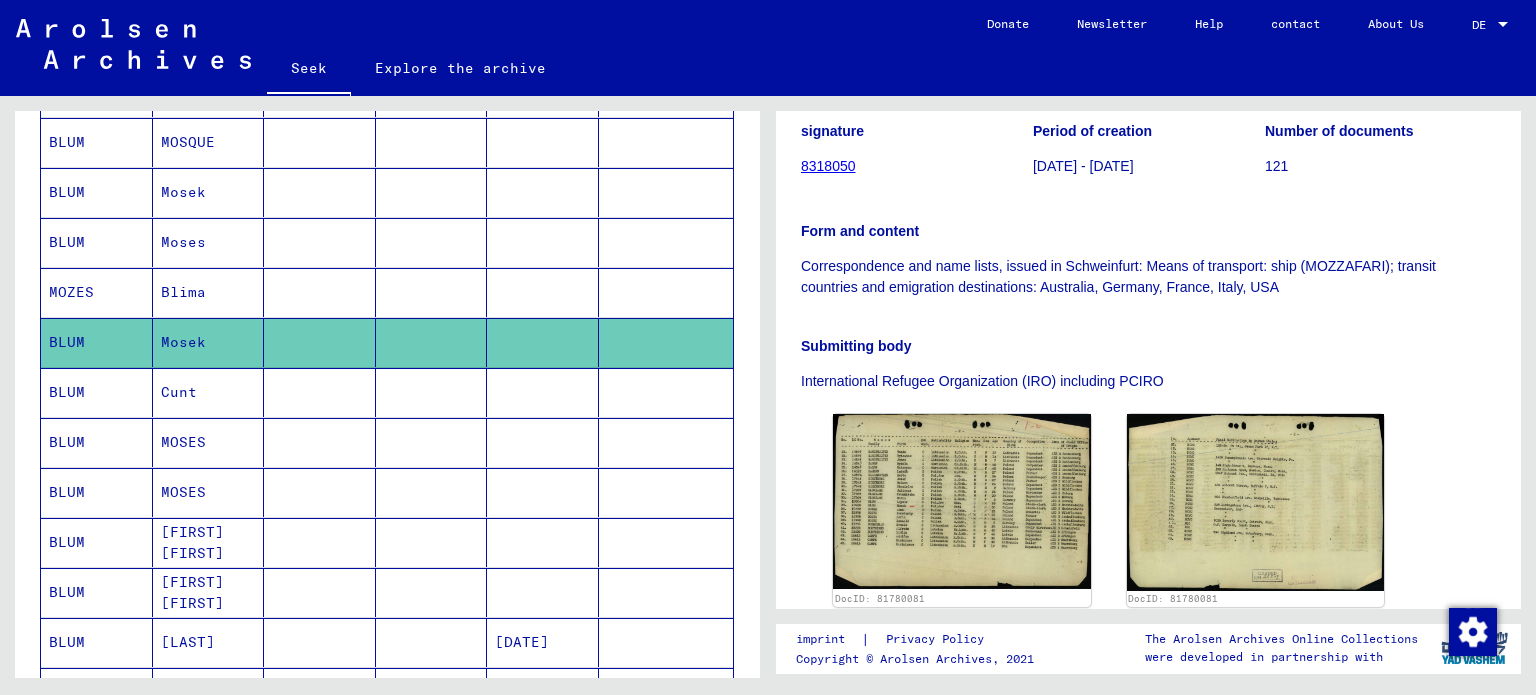 click on "MOSES" at bounding box center (209, 492) 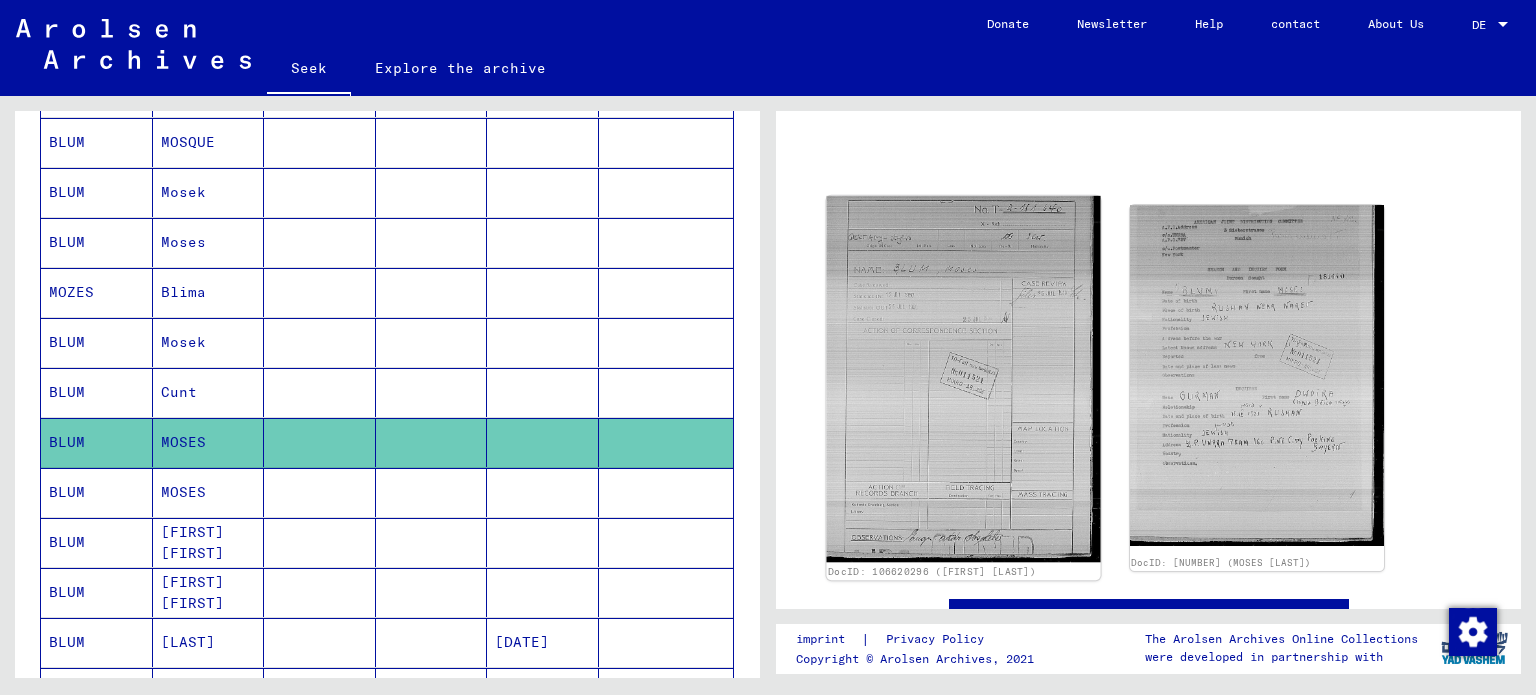 click 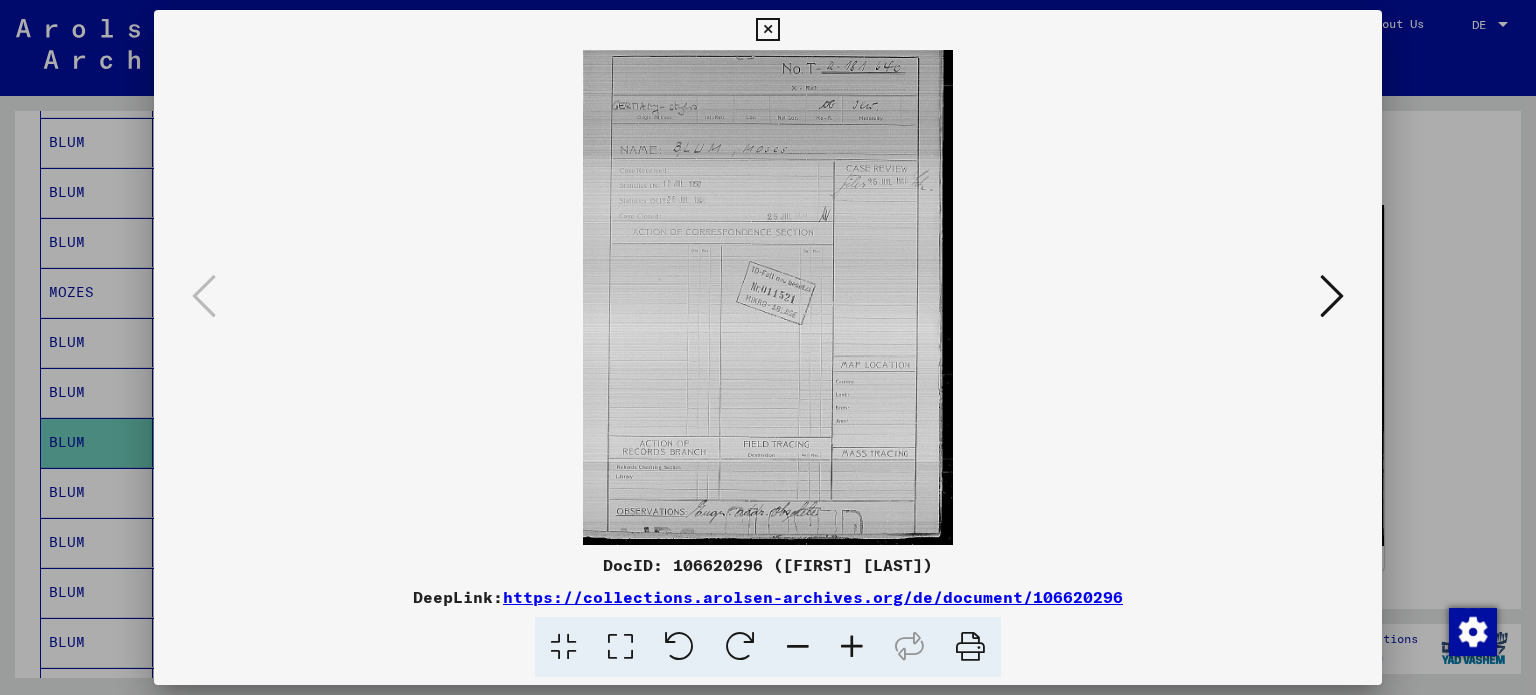 type 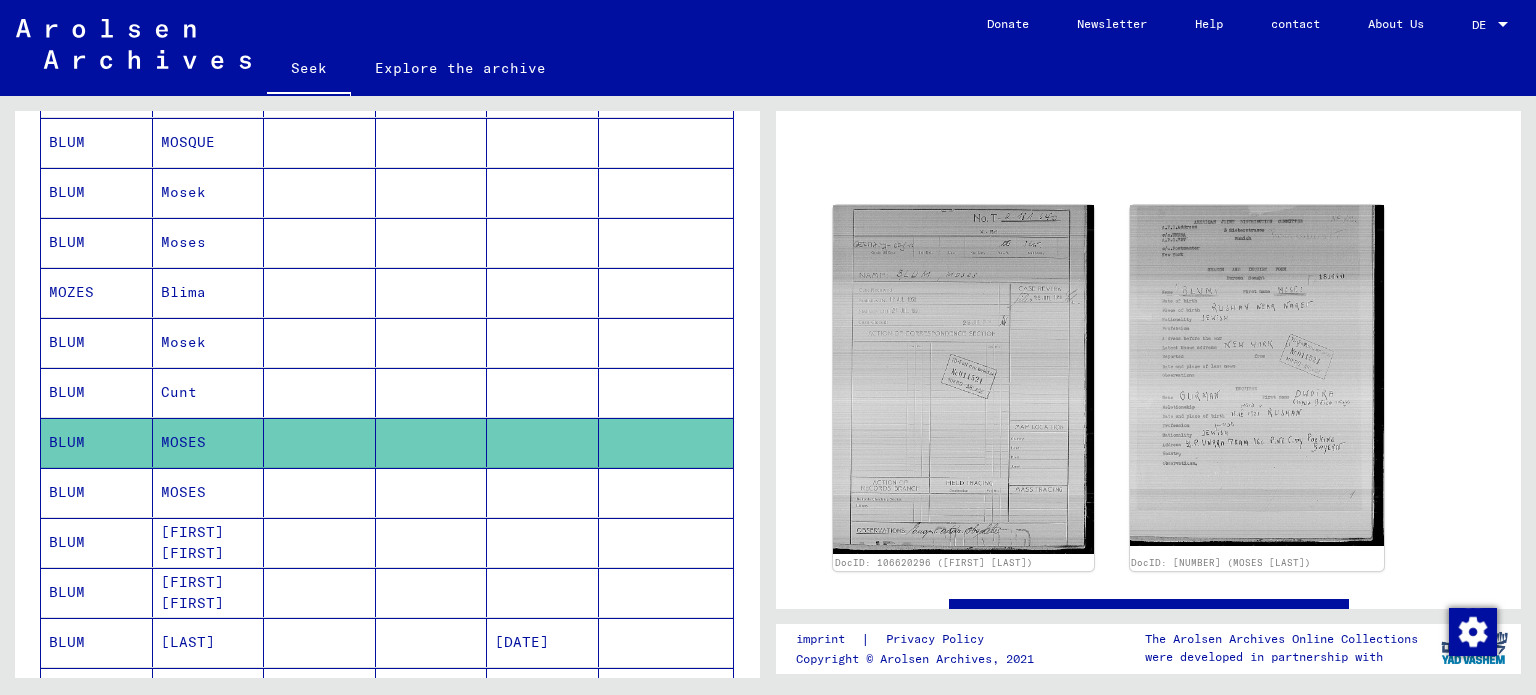 click on "MOSES" at bounding box center (209, 542) 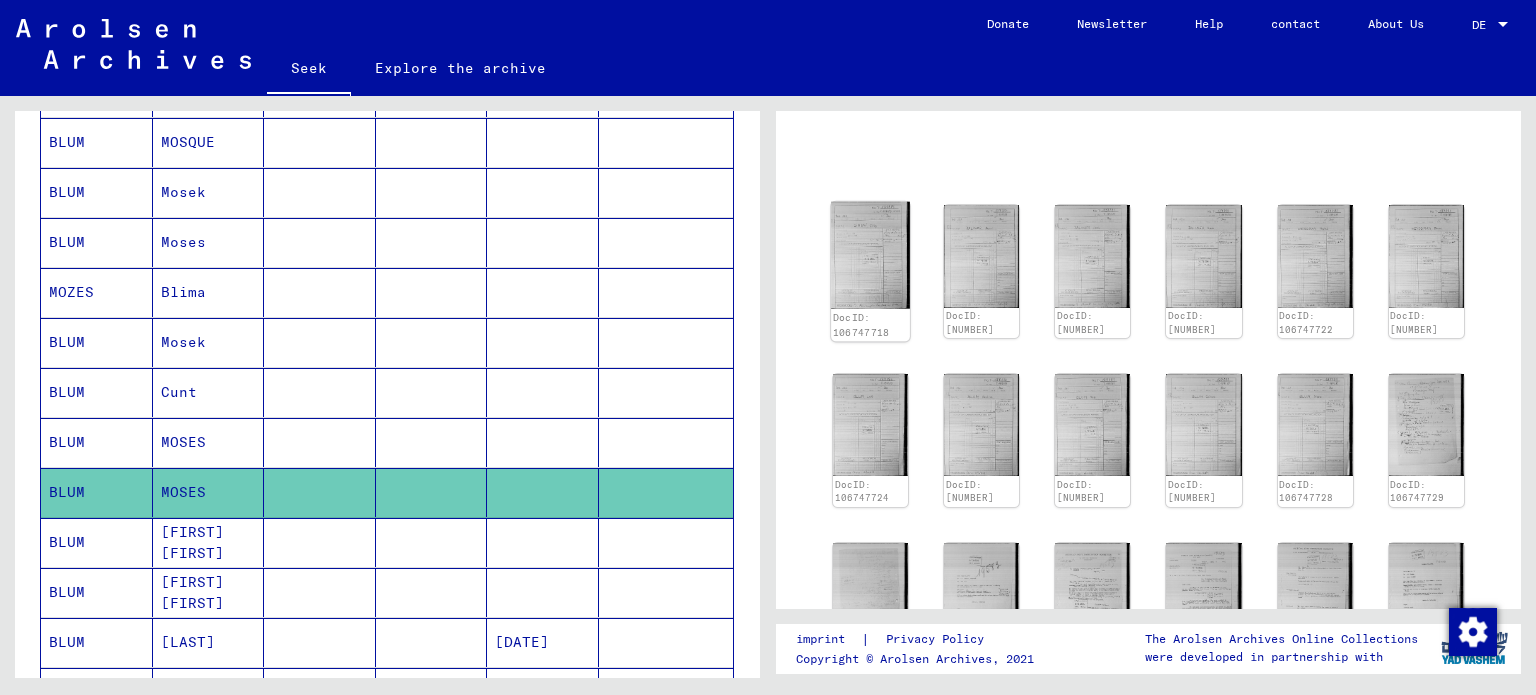 click 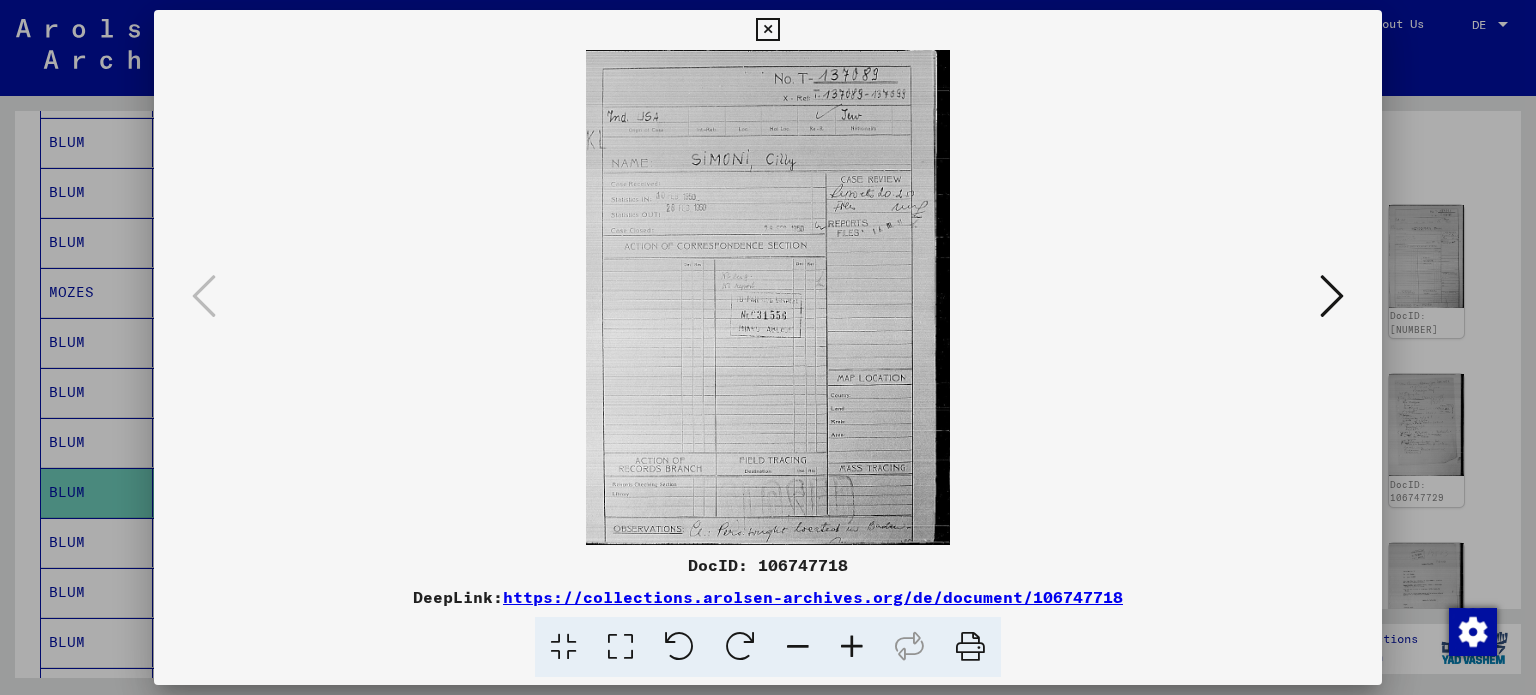 type 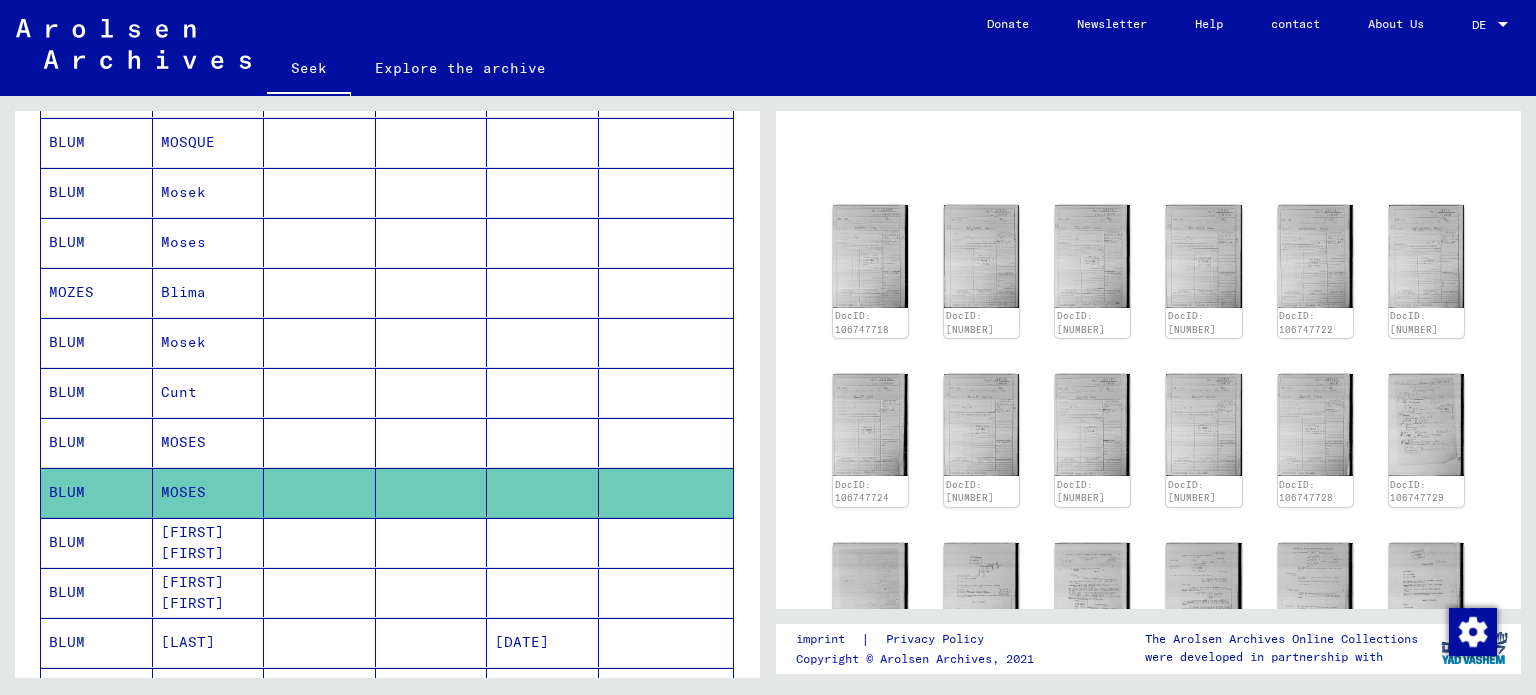 click at bounding box center [320, 592] 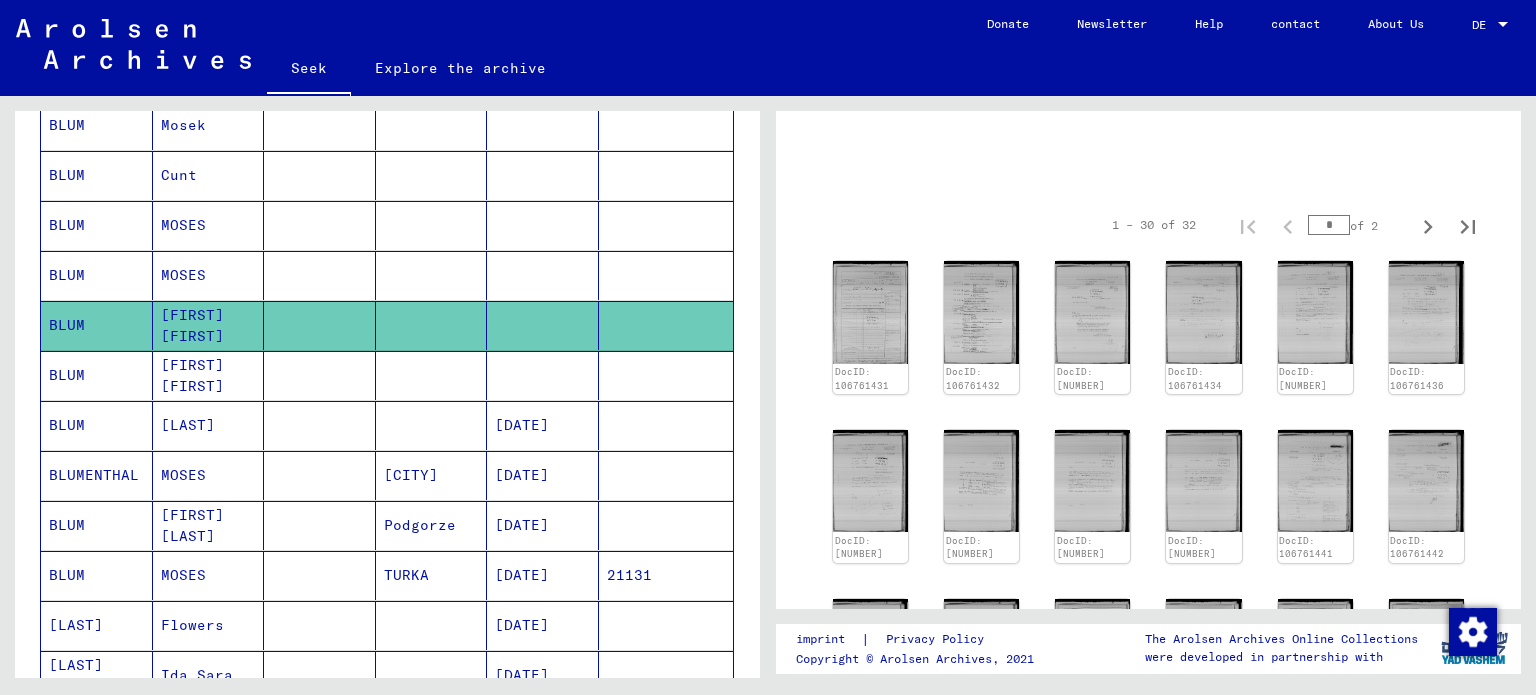 scroll, scrollTop: 607, scrollLeft: 0, axis: vertical 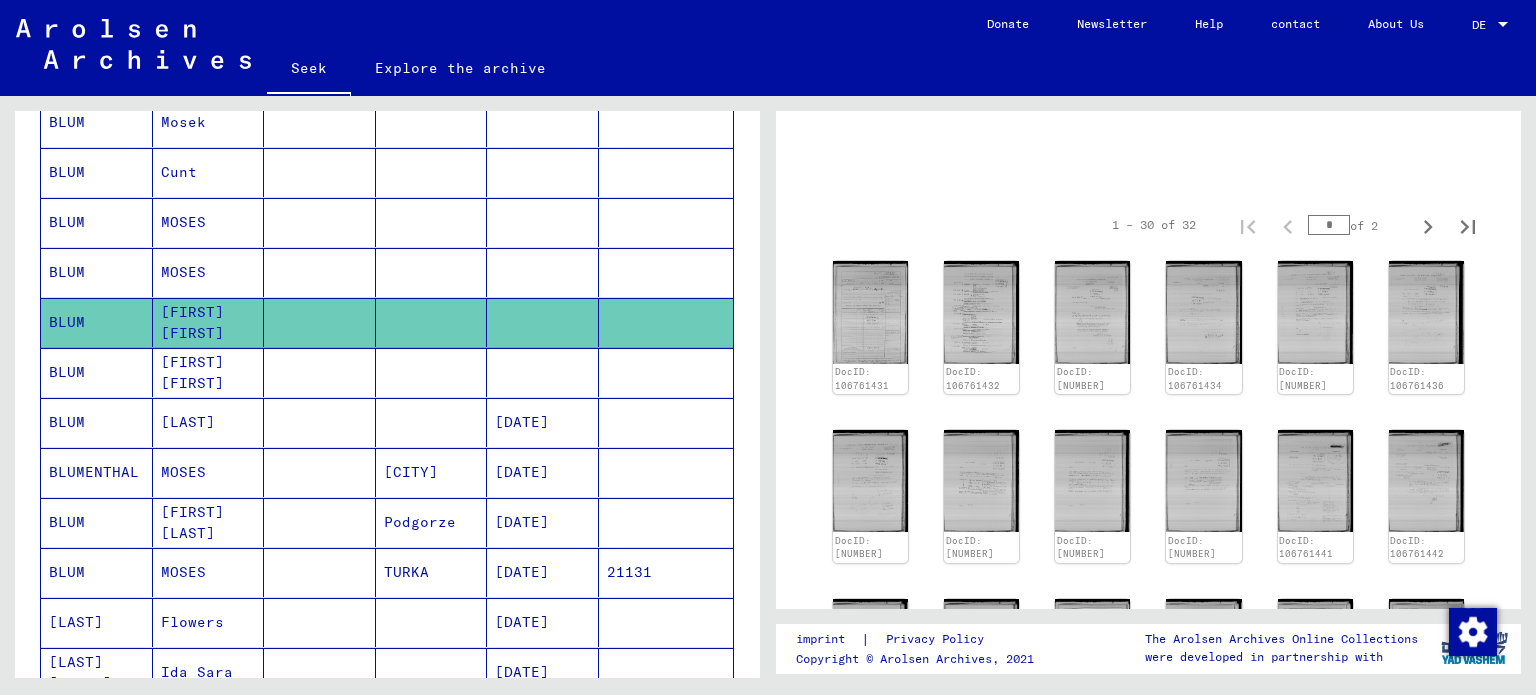 click on "Moyse" at bounding box center [183, 472] 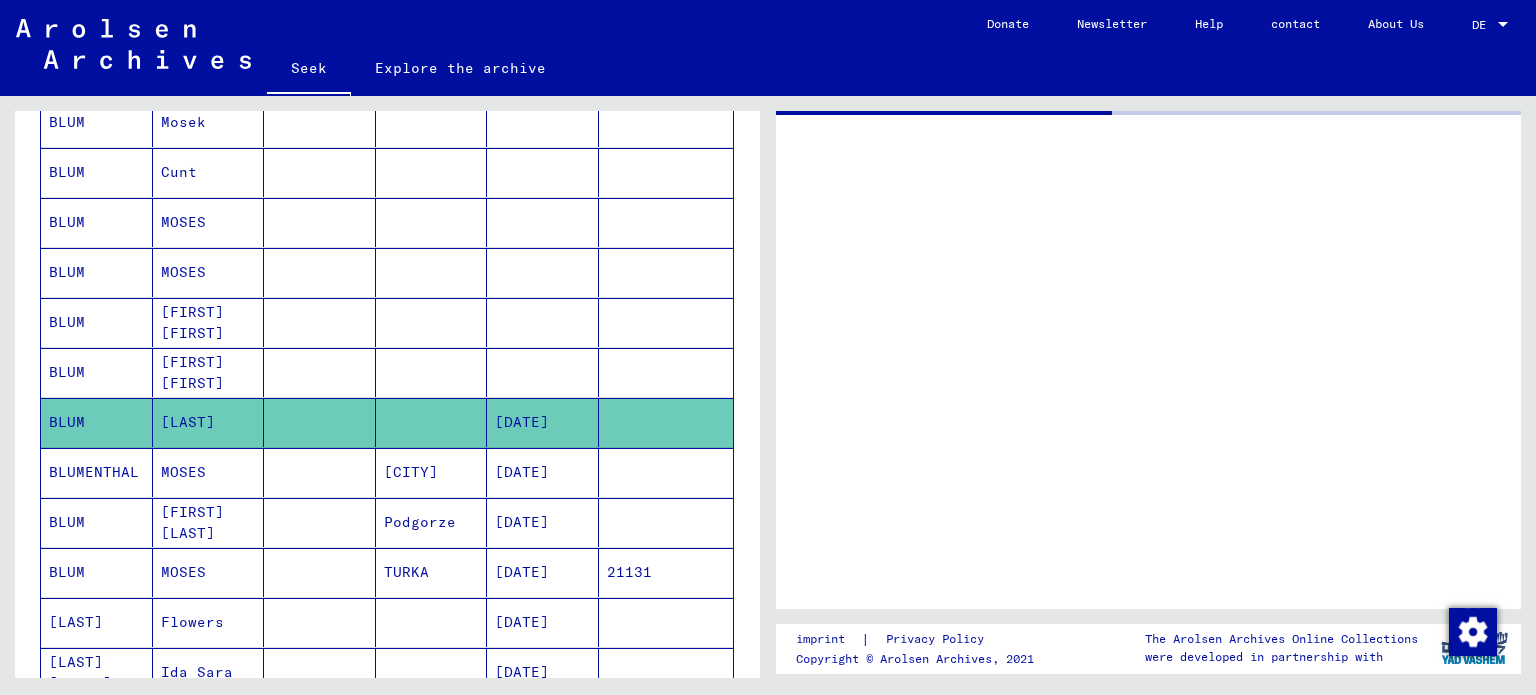 scroll, scrollTop: 0, scrollLeft: 0, axis: both 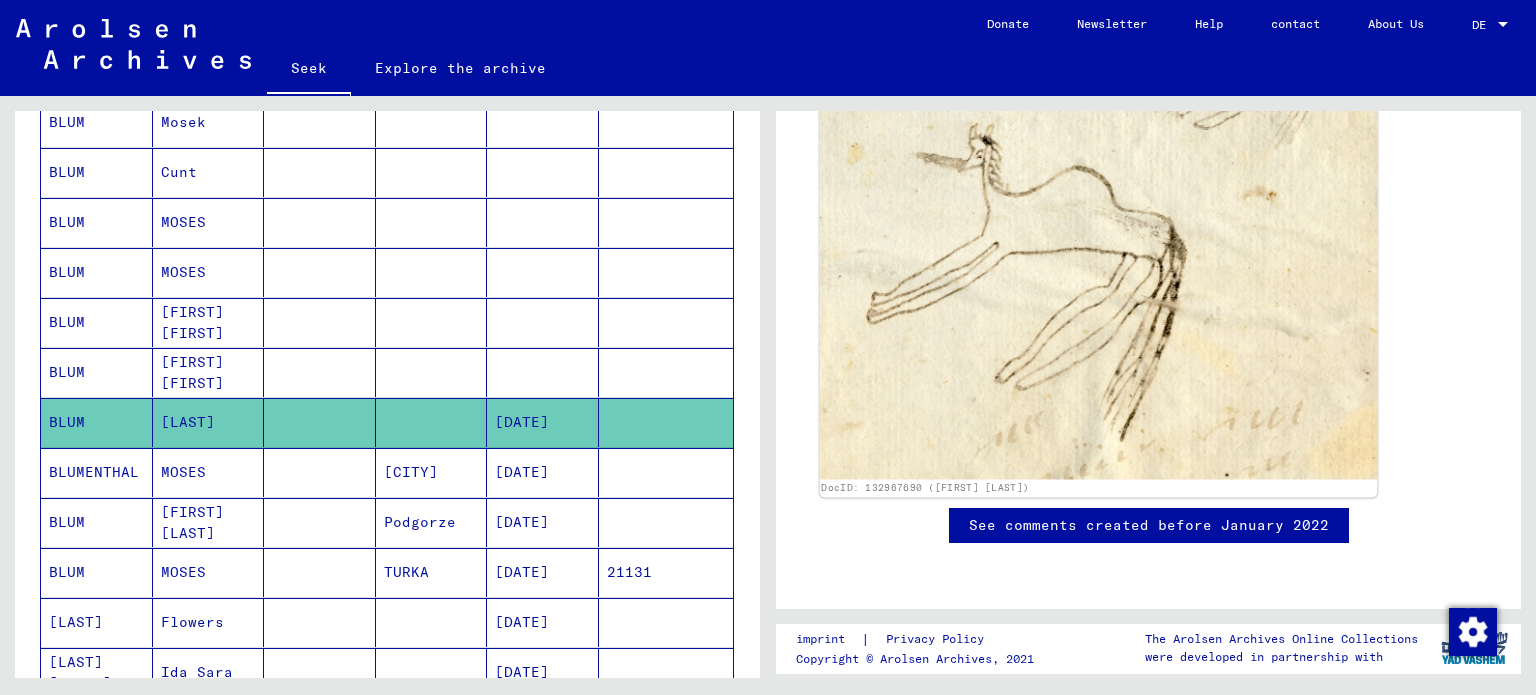 click 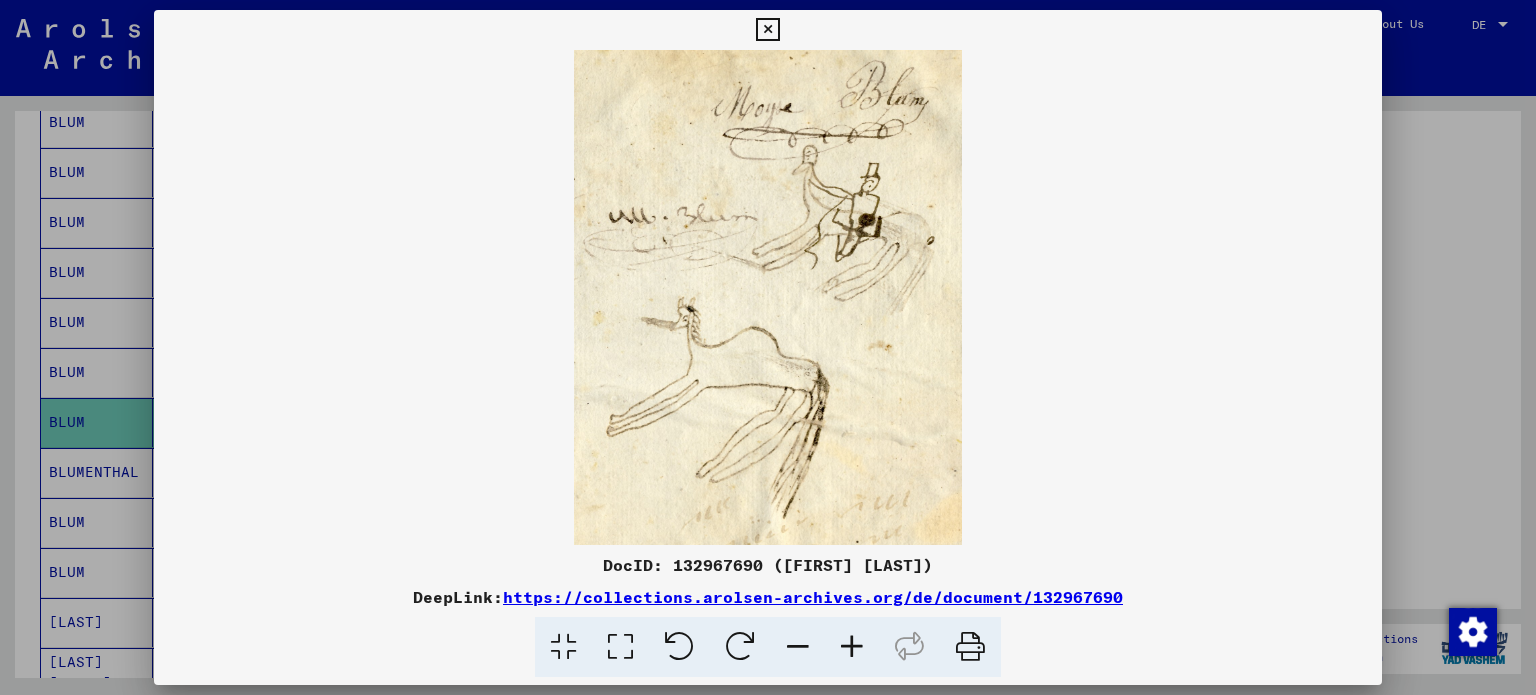 scroll, scrollTop: 756, scrollLeft: 0, axis: vertical 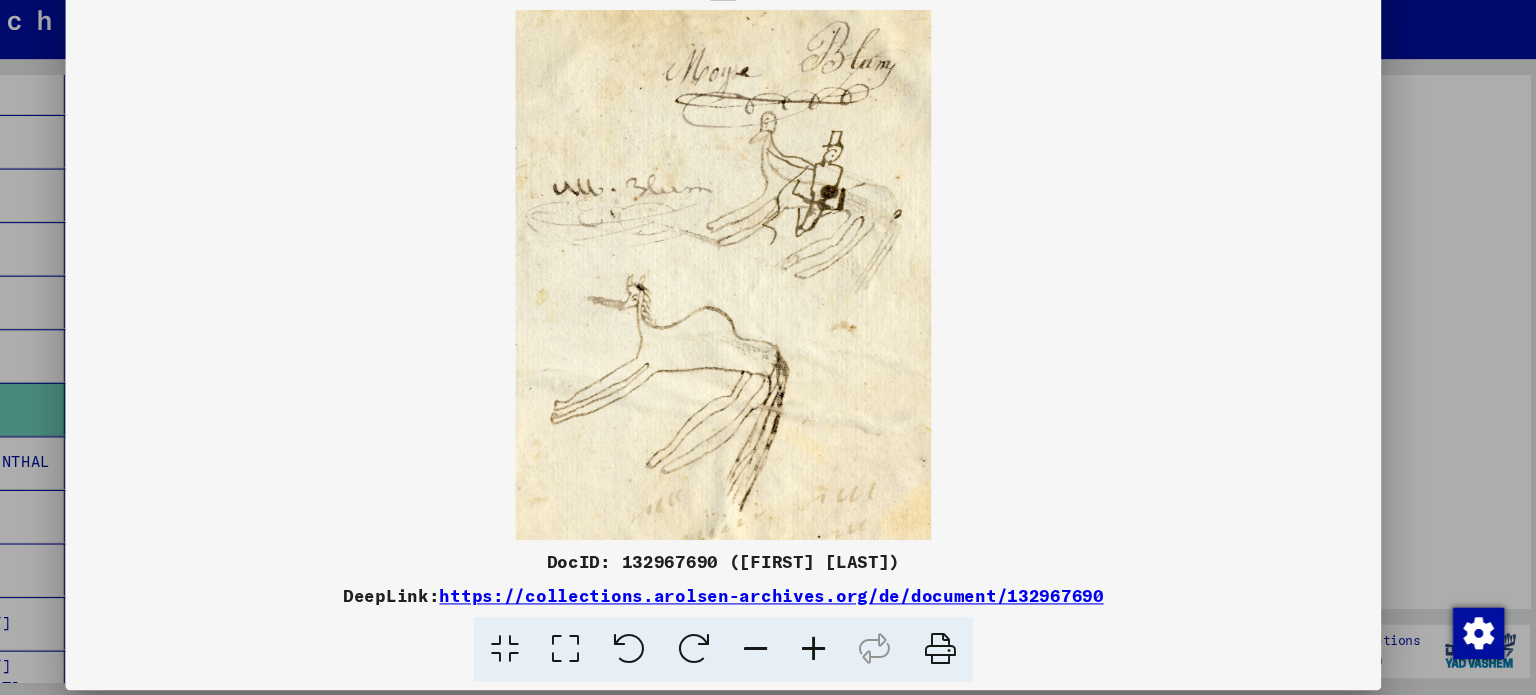type 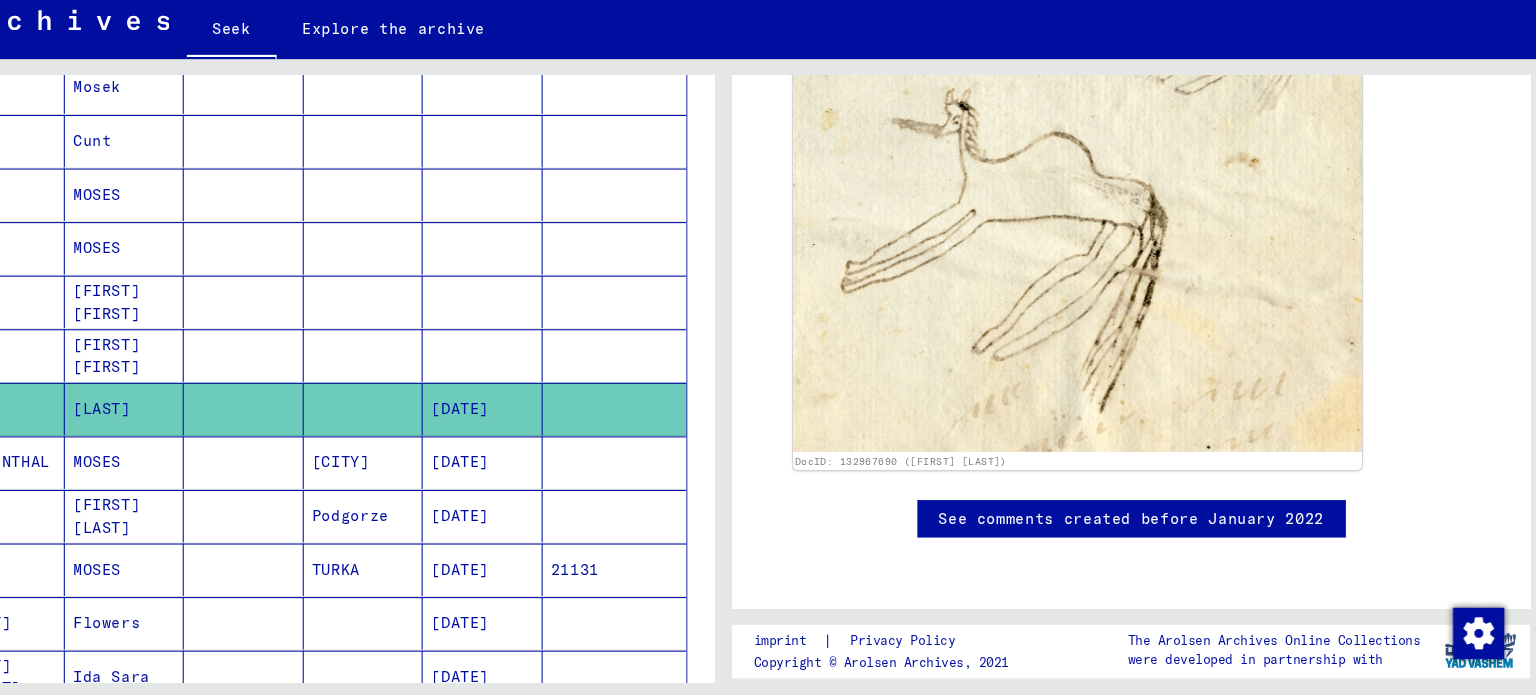 click at bounding box center (432, 322) 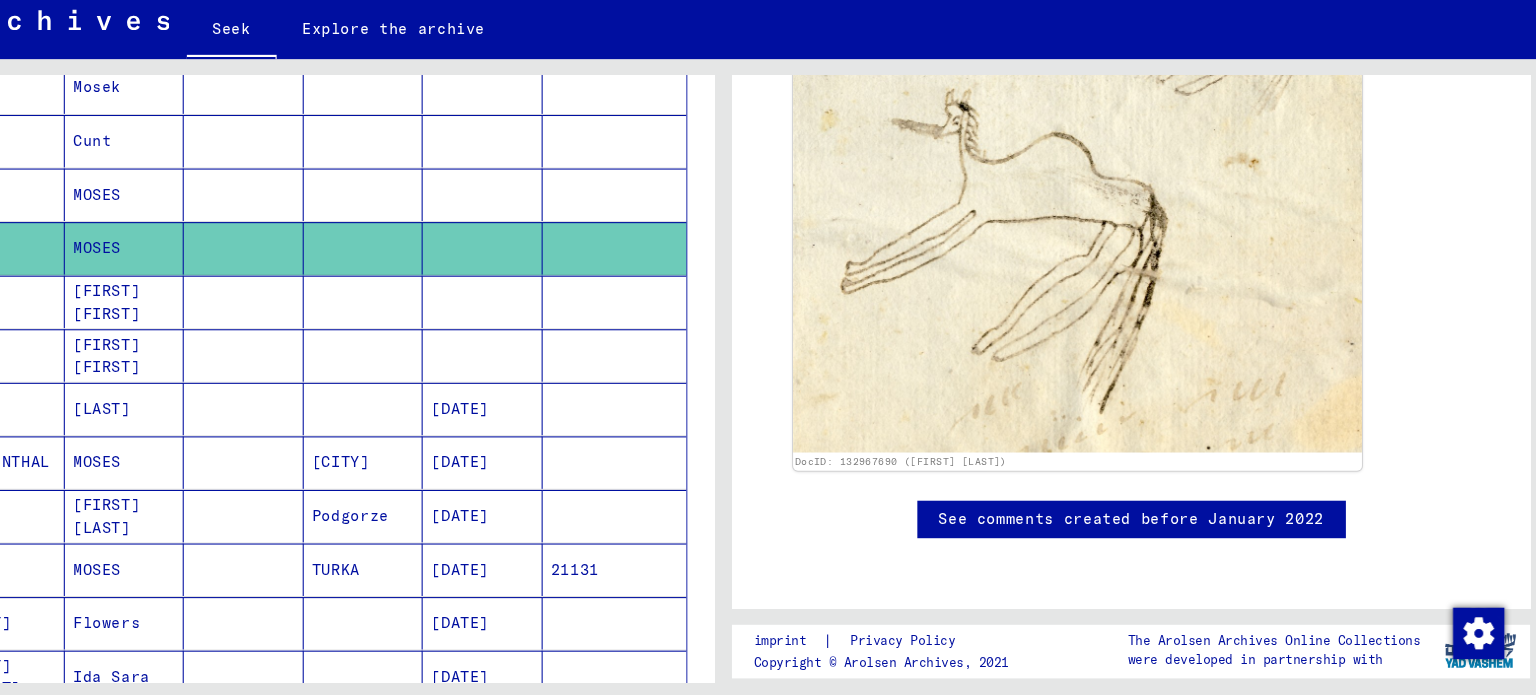 scroll, scrollTop: 681, scrollLeft: 0, axis: vertical 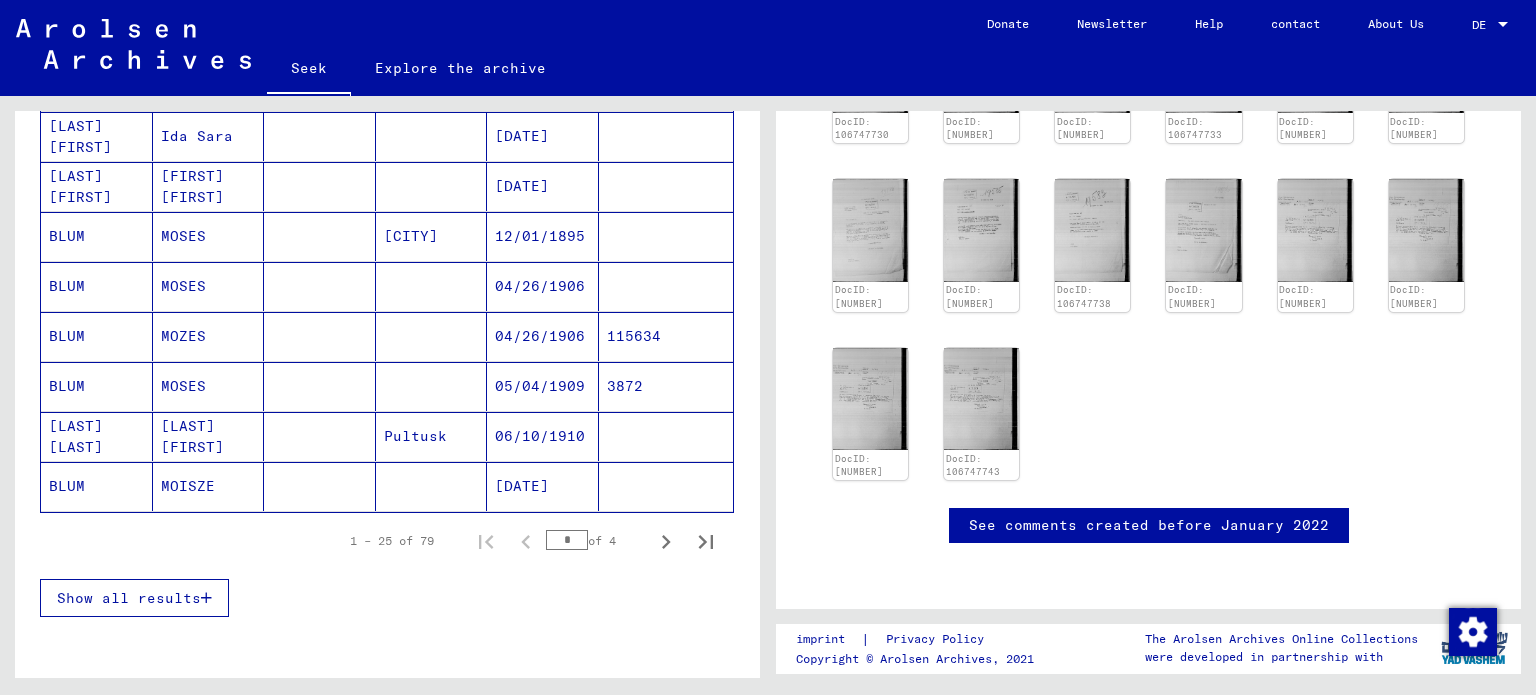 click on "MOISZE" 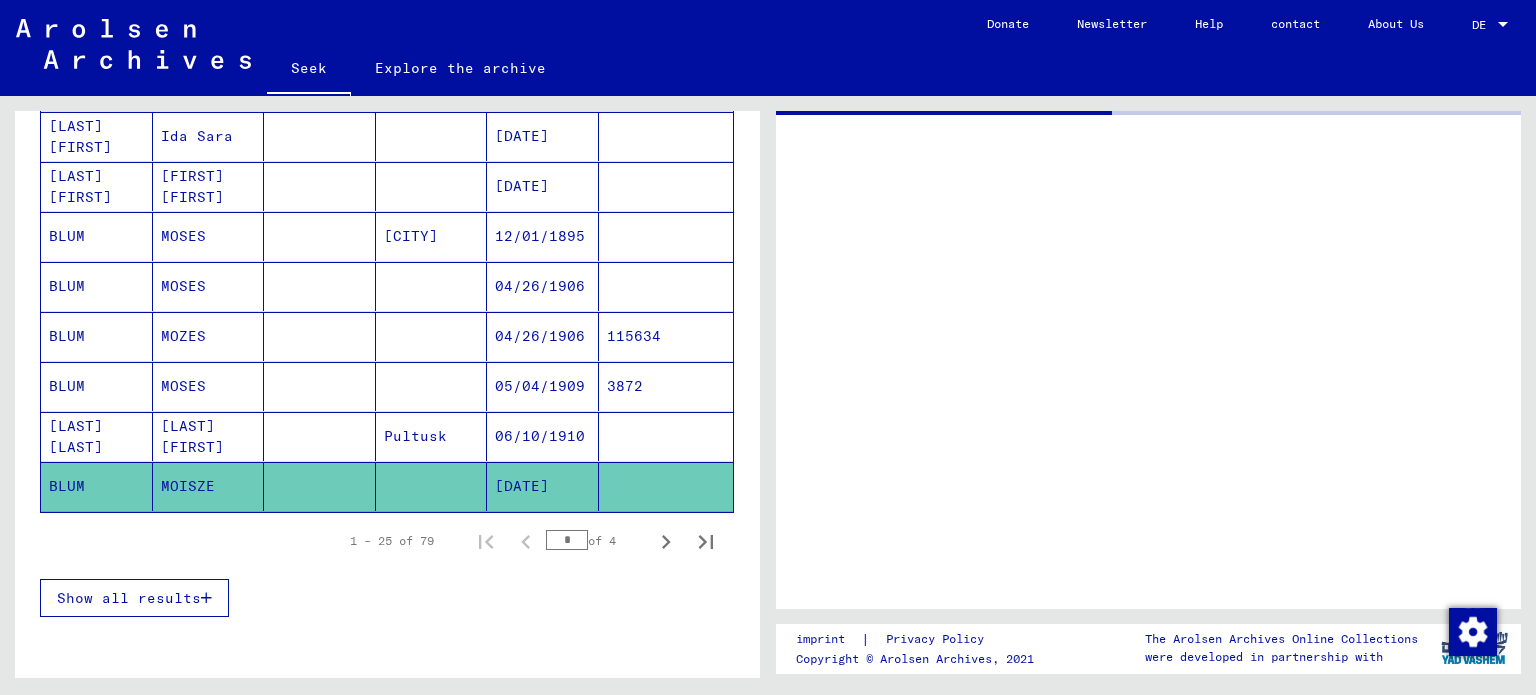 scroll, scrollTop: 0, scrollLeft: 0, axis: both 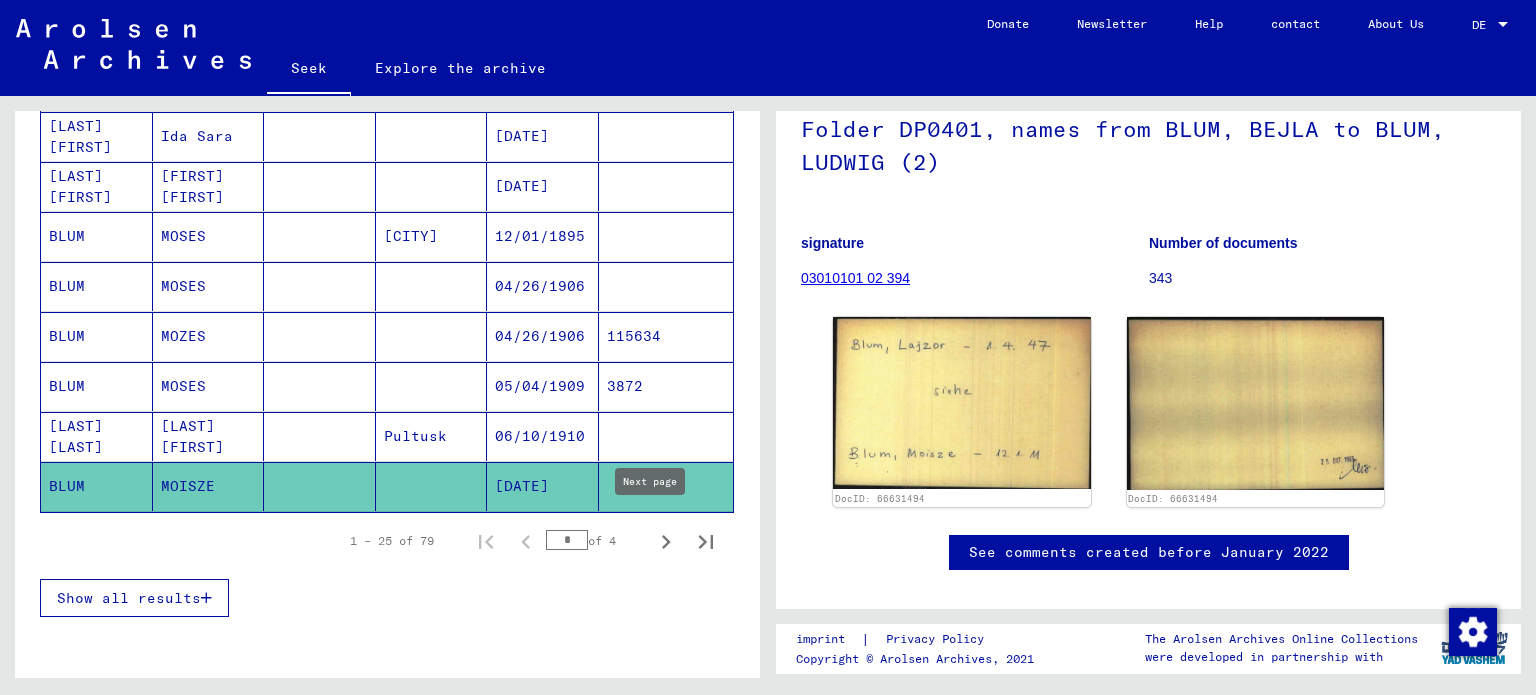 click 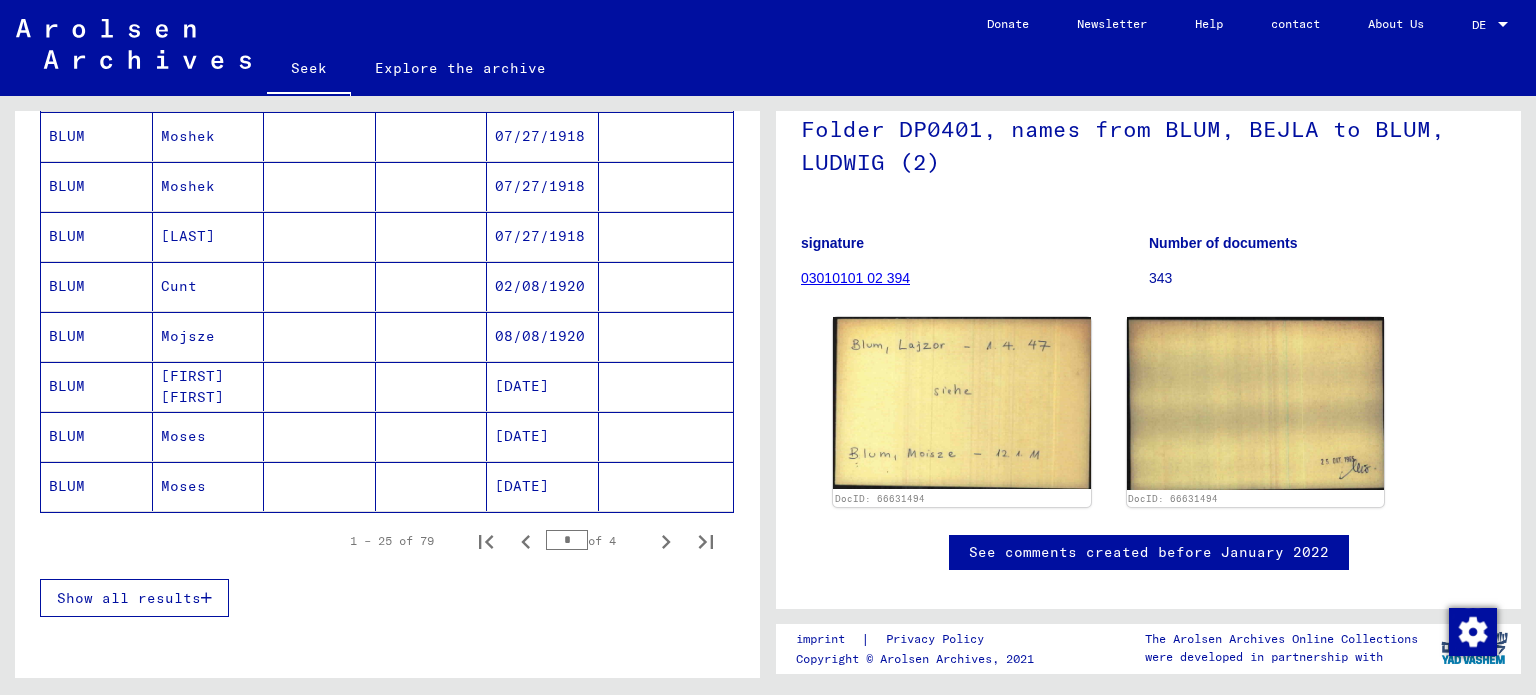 click 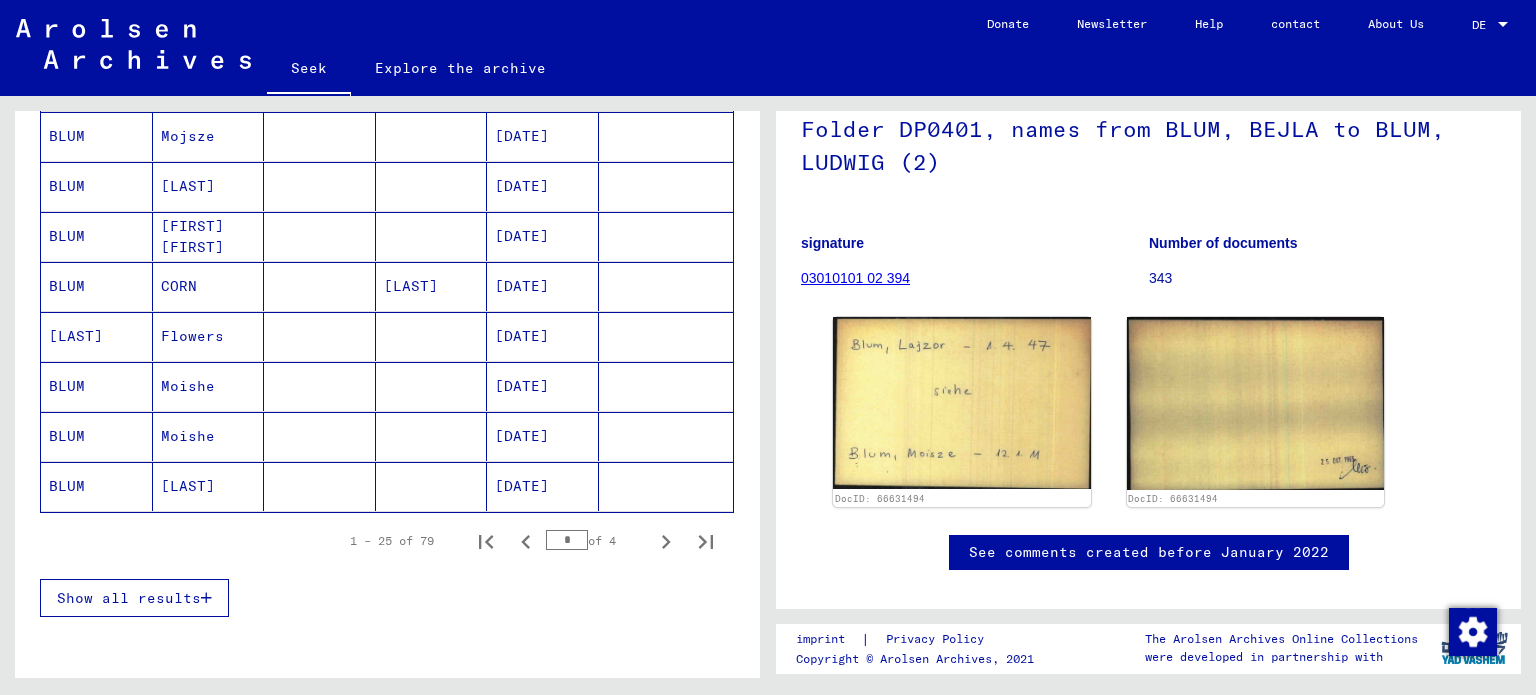 click on "09/04/1940" at bounding box center [543, 386] 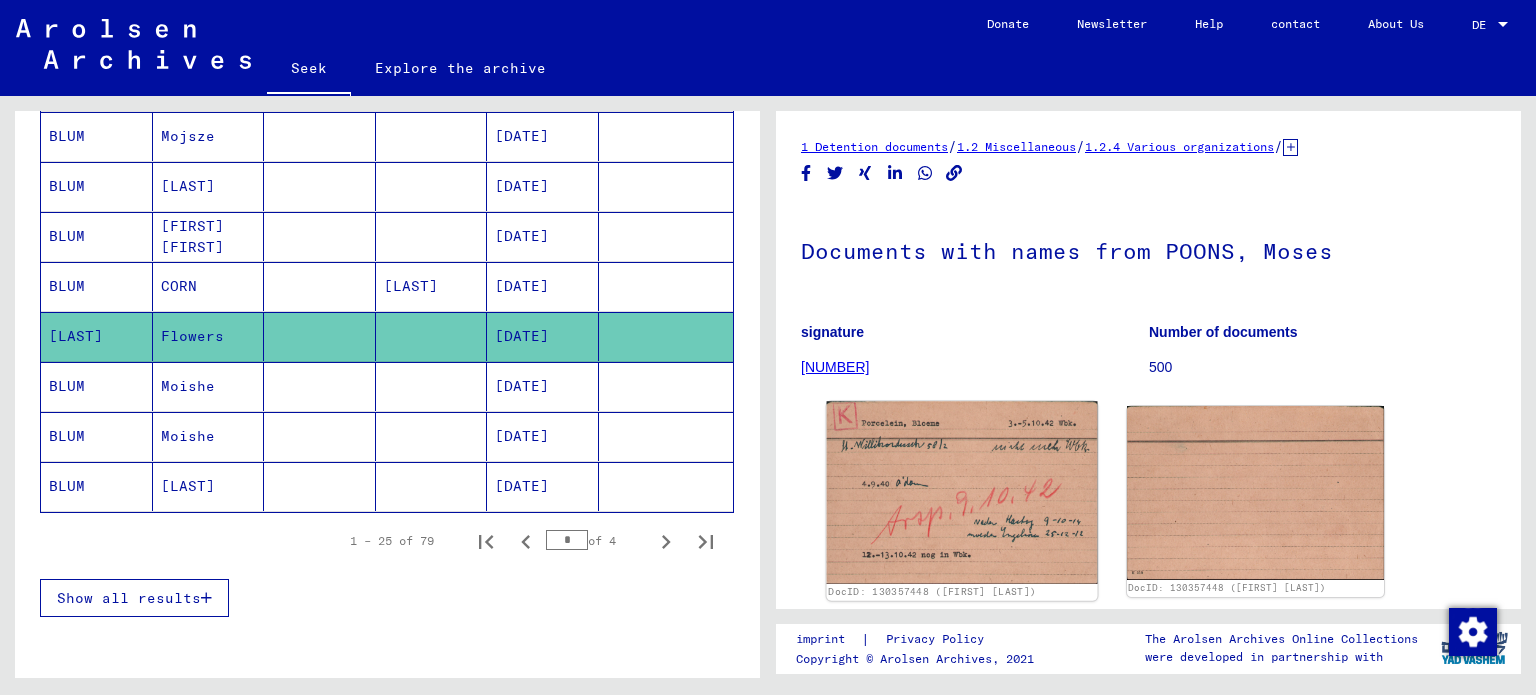 scroll, scrollTop: 0, scrollLeft: 0, axis: both 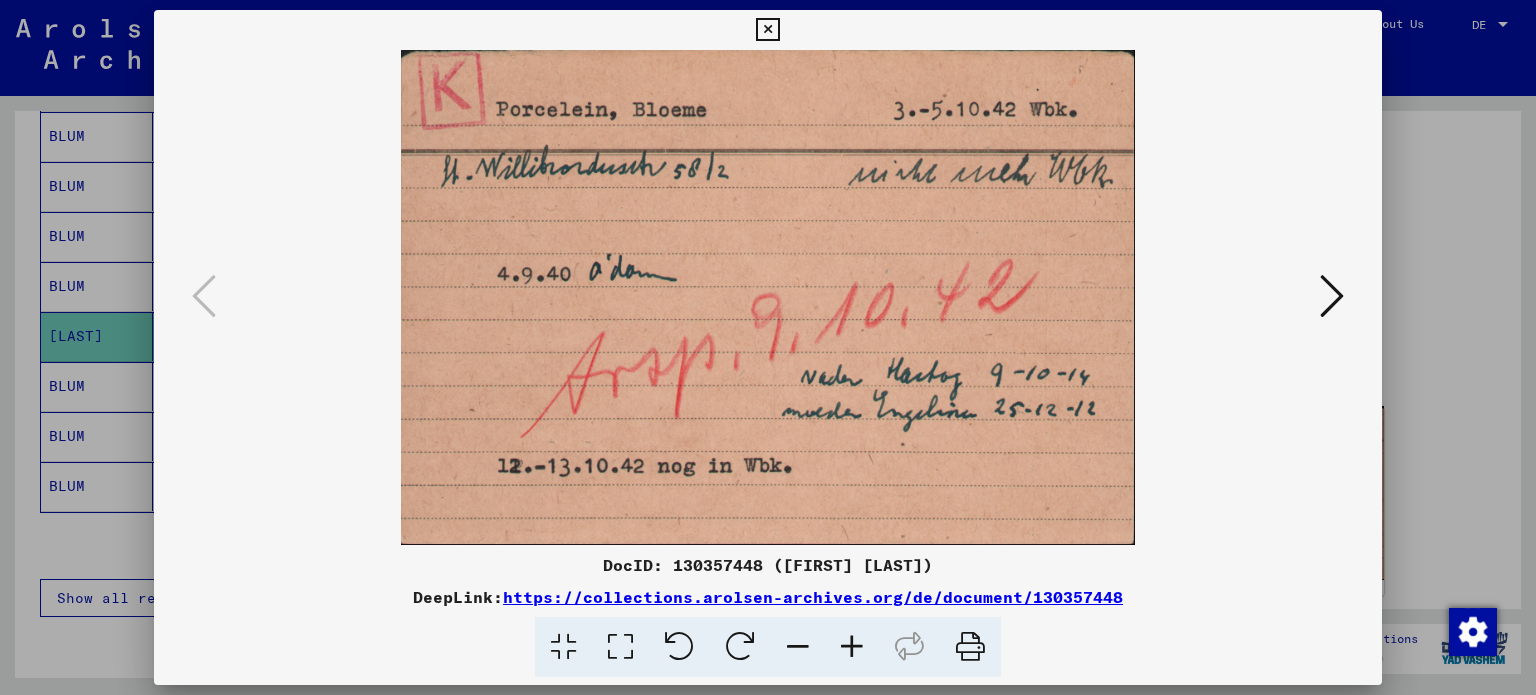 click at bounding box center [1332, 296] 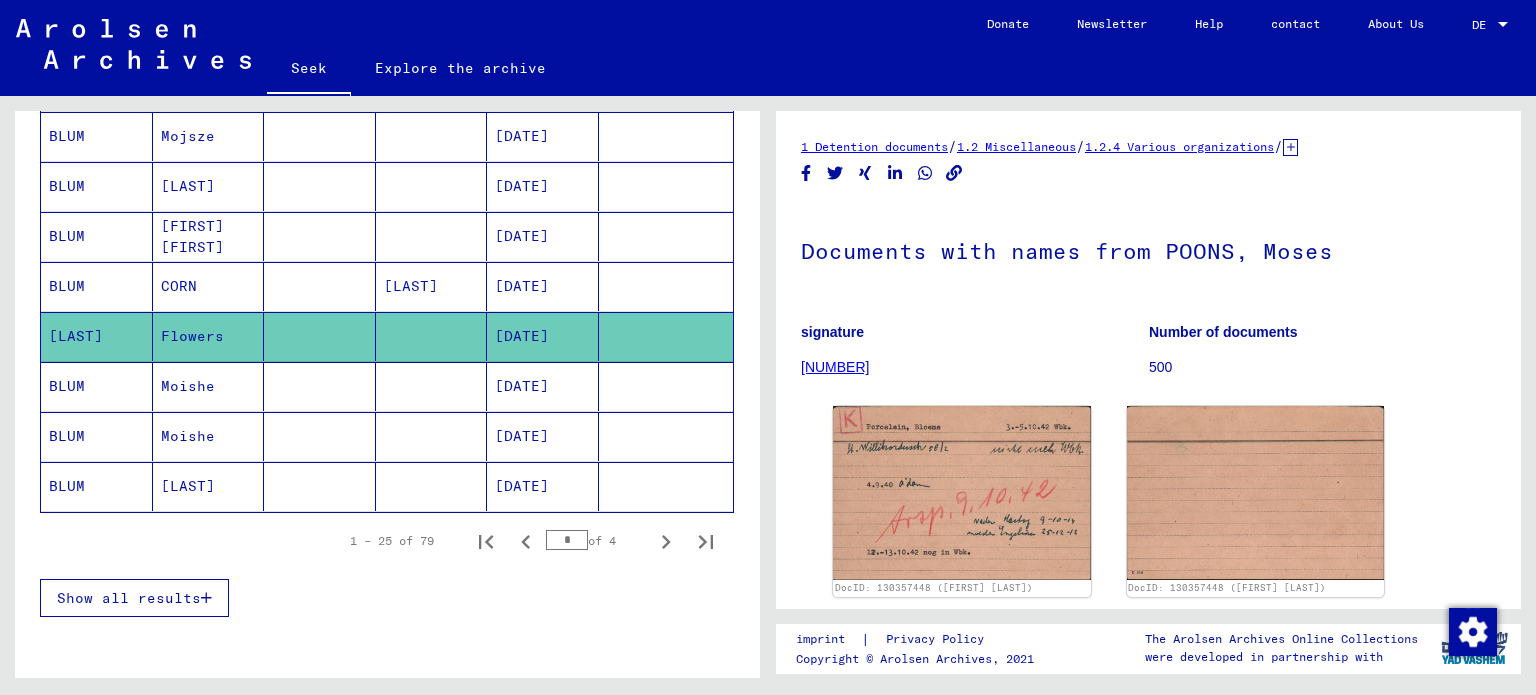 click on "03/10/1947" at bounding box center (543, 436) 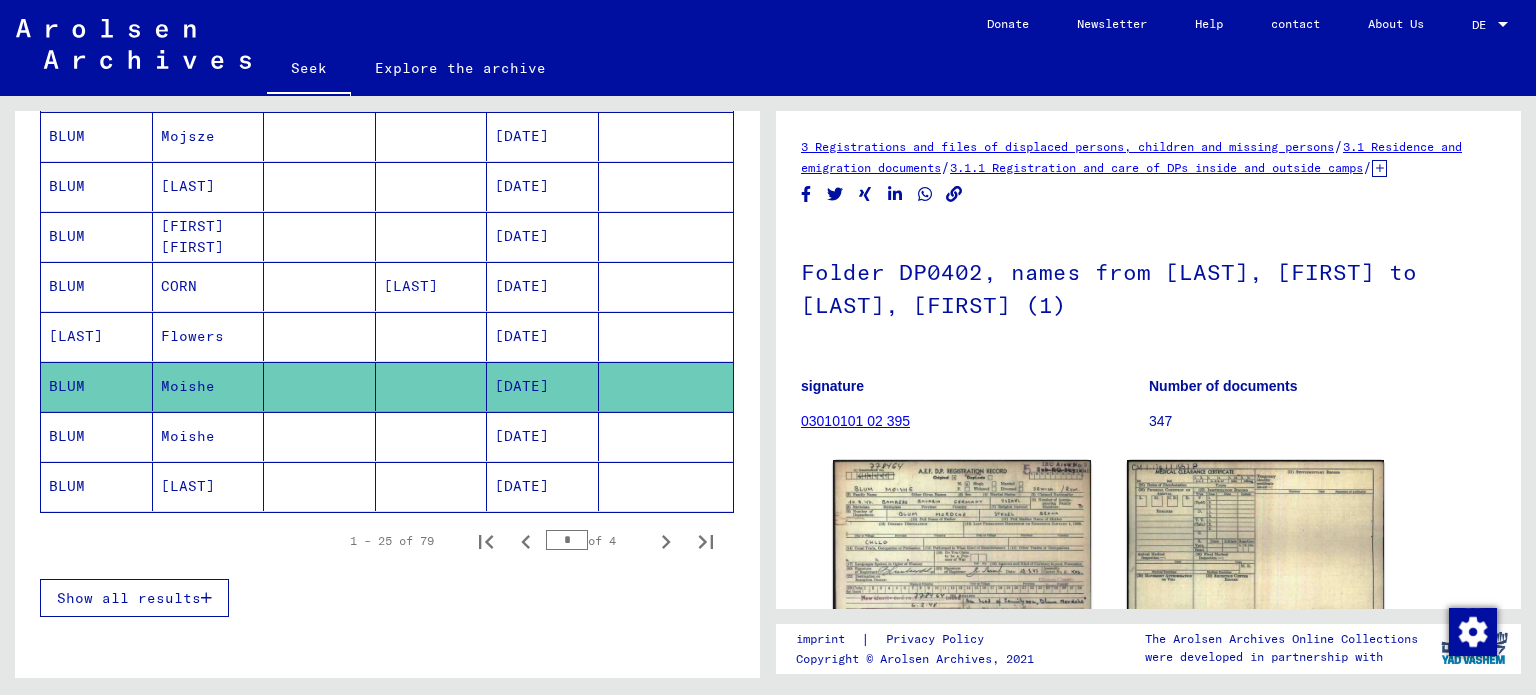scroll, scrollTop: 0, scrollLeft: 0, axis: both 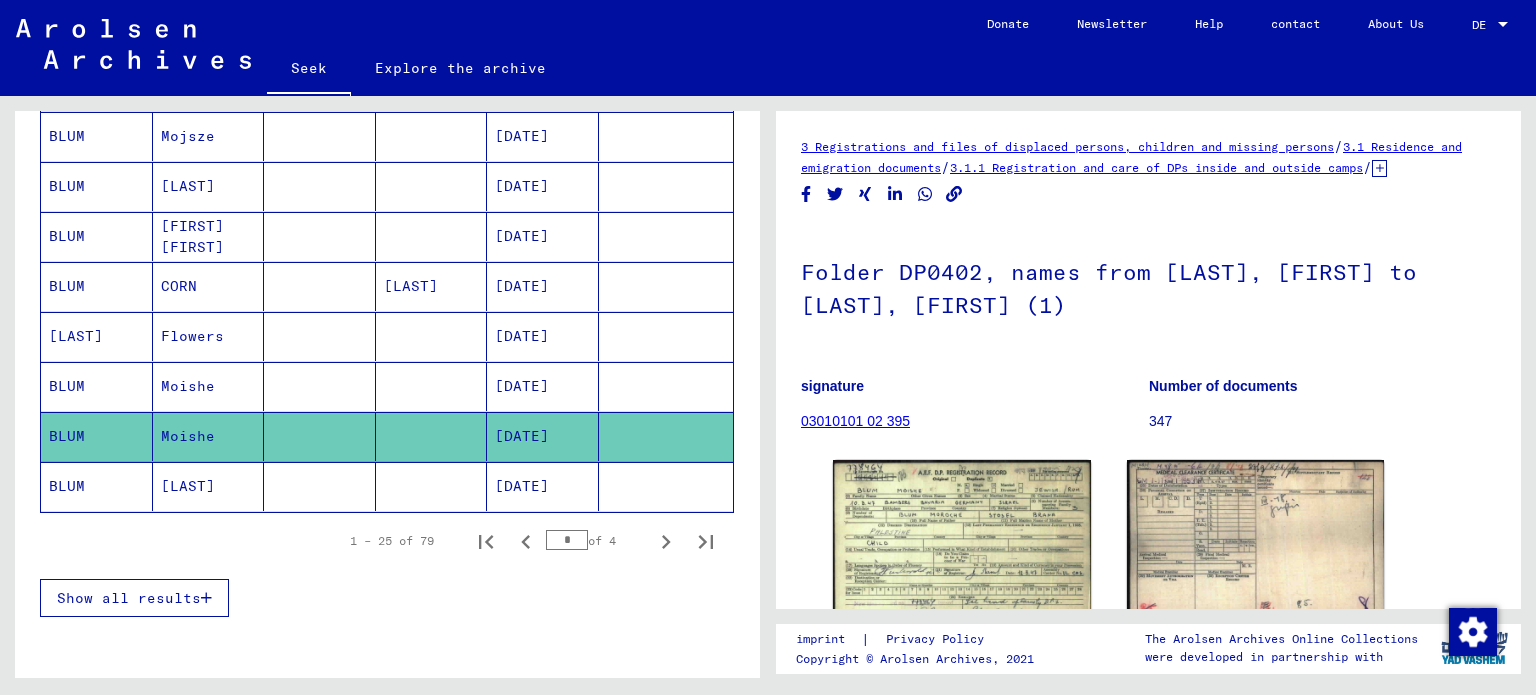 click 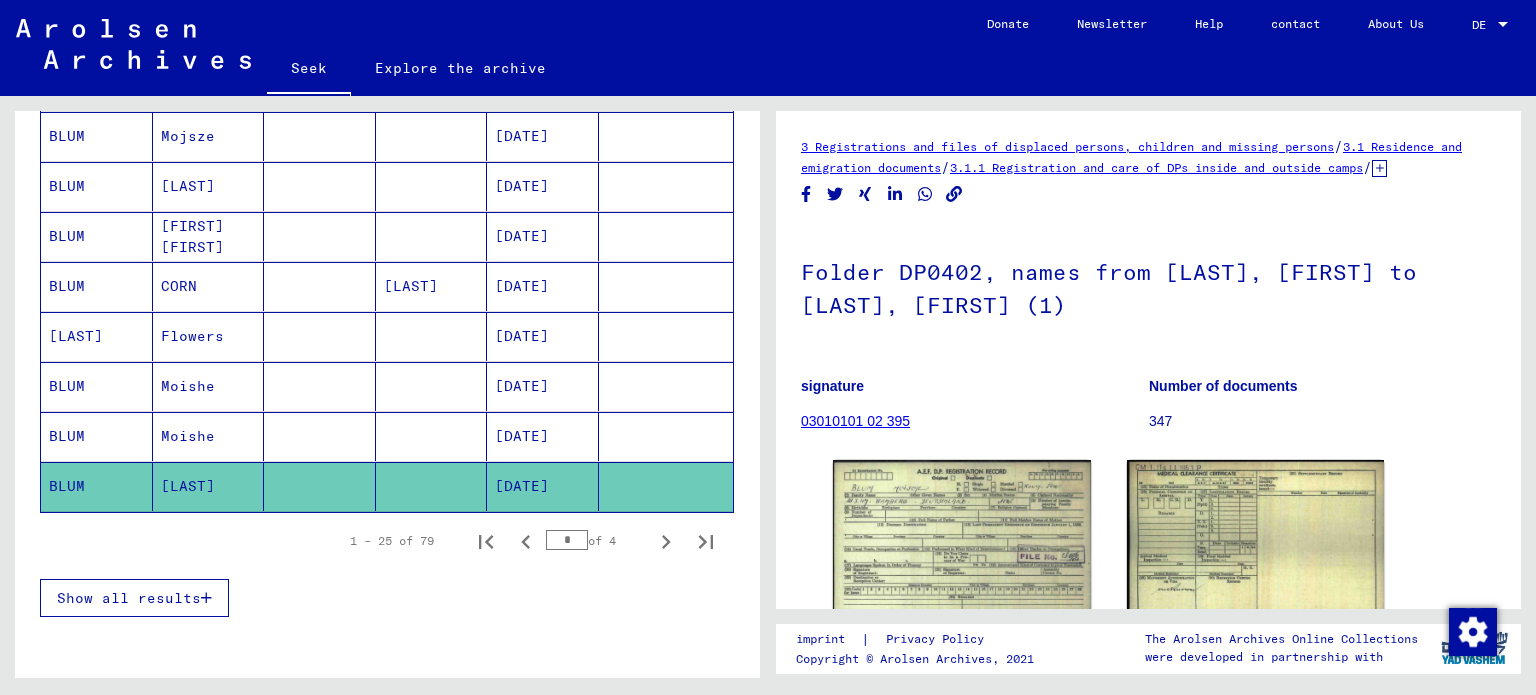 scroll, scrollTop: 0, scrollLeft: 0, axis: both 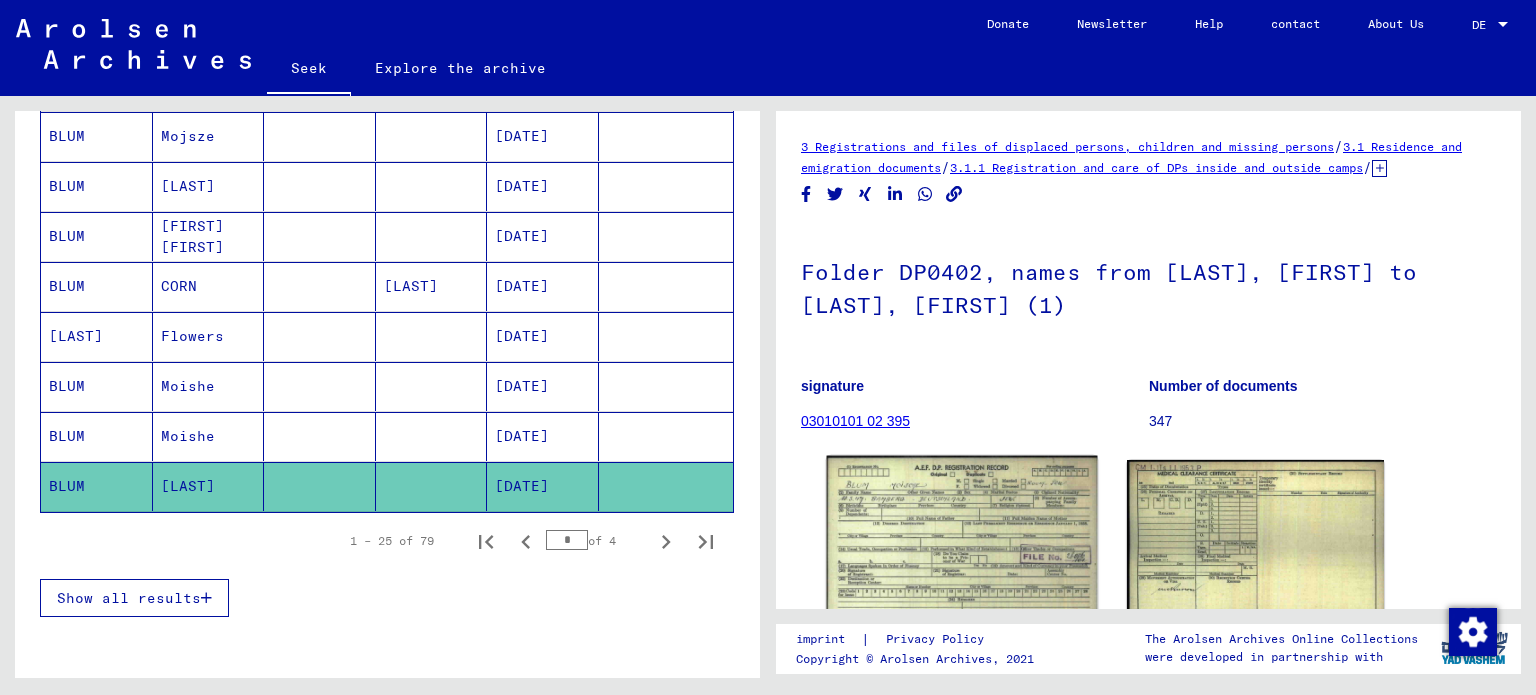 click 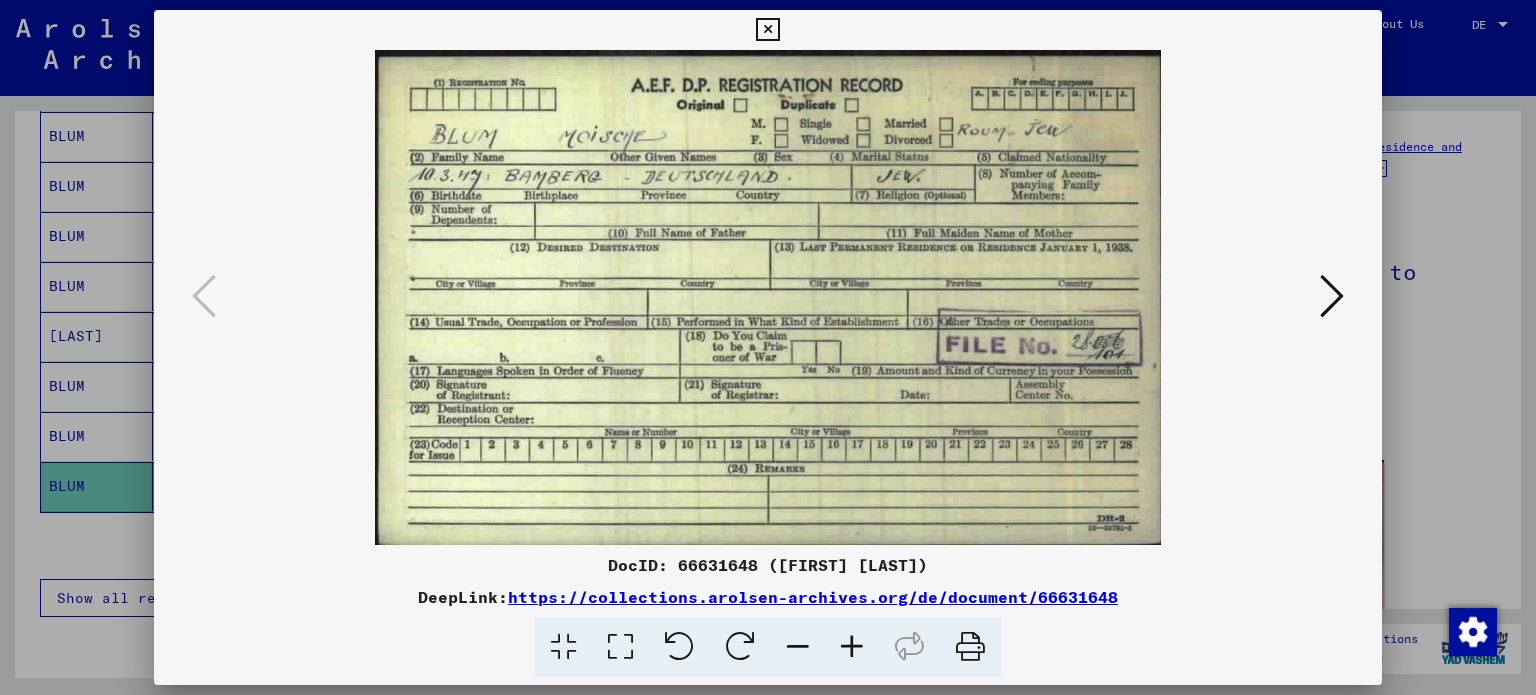 type 